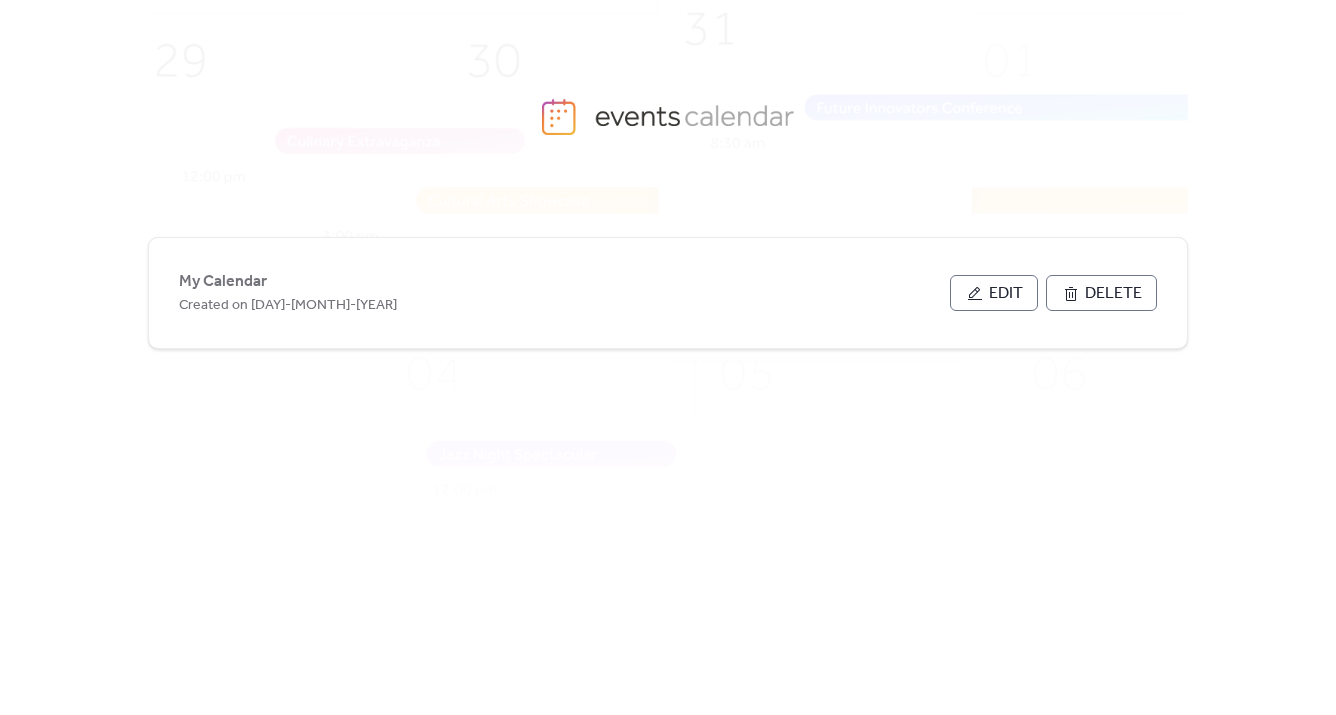scroll, scrollTop: 0, scrollLeft: 0, axis: both 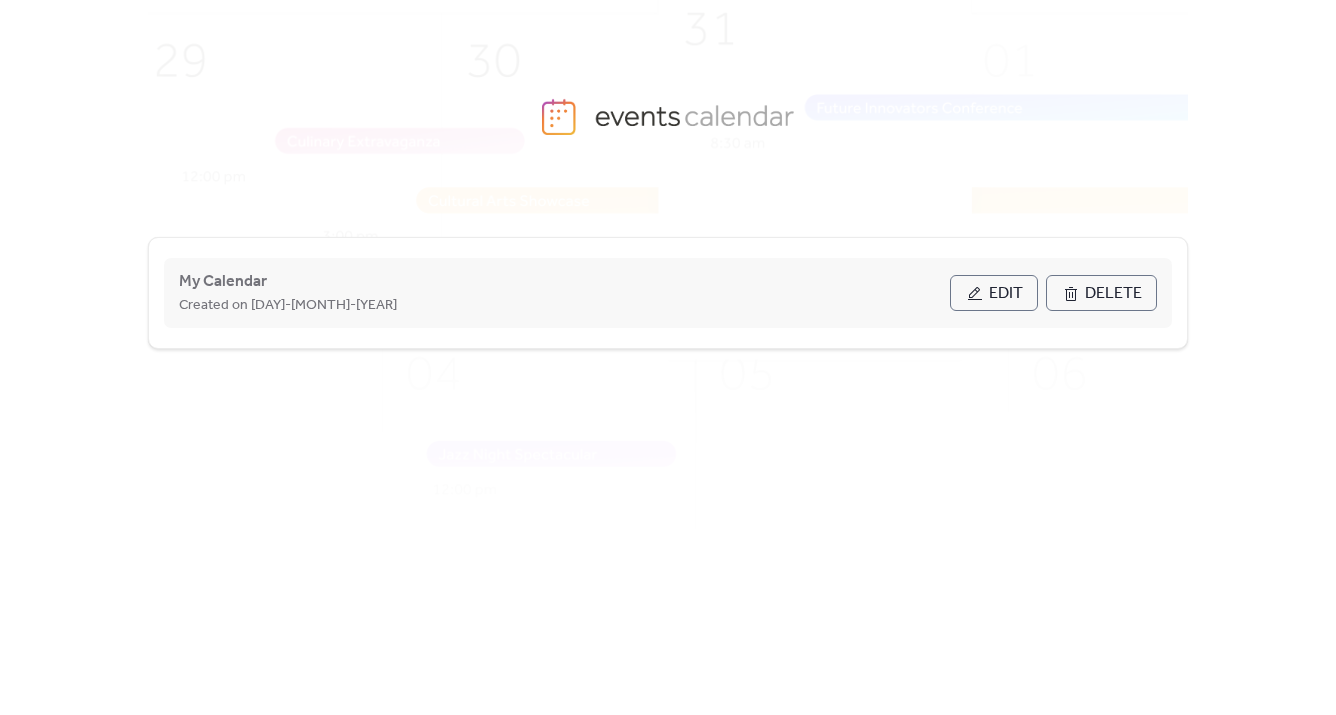 click on "Edit" at bounding box center (1006, 294) 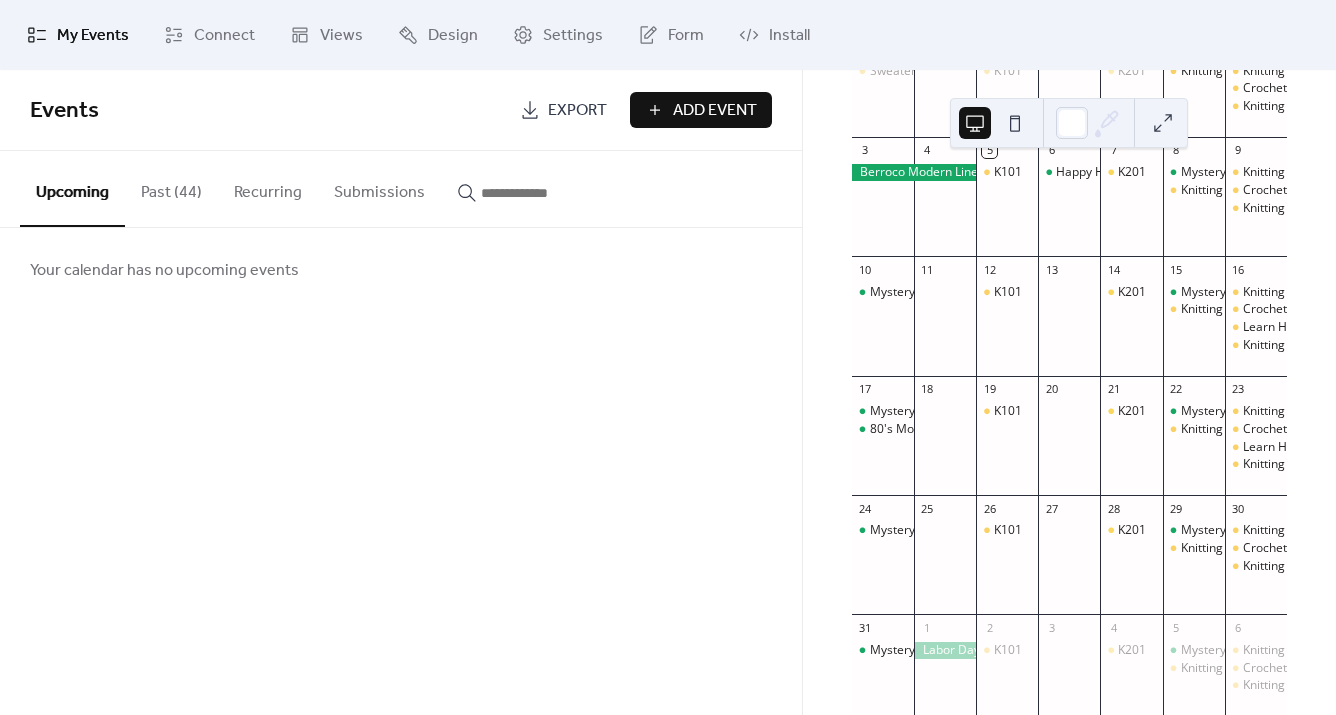 scroll, scrollTop: 350, scrollLeft: 0, axis: vertical 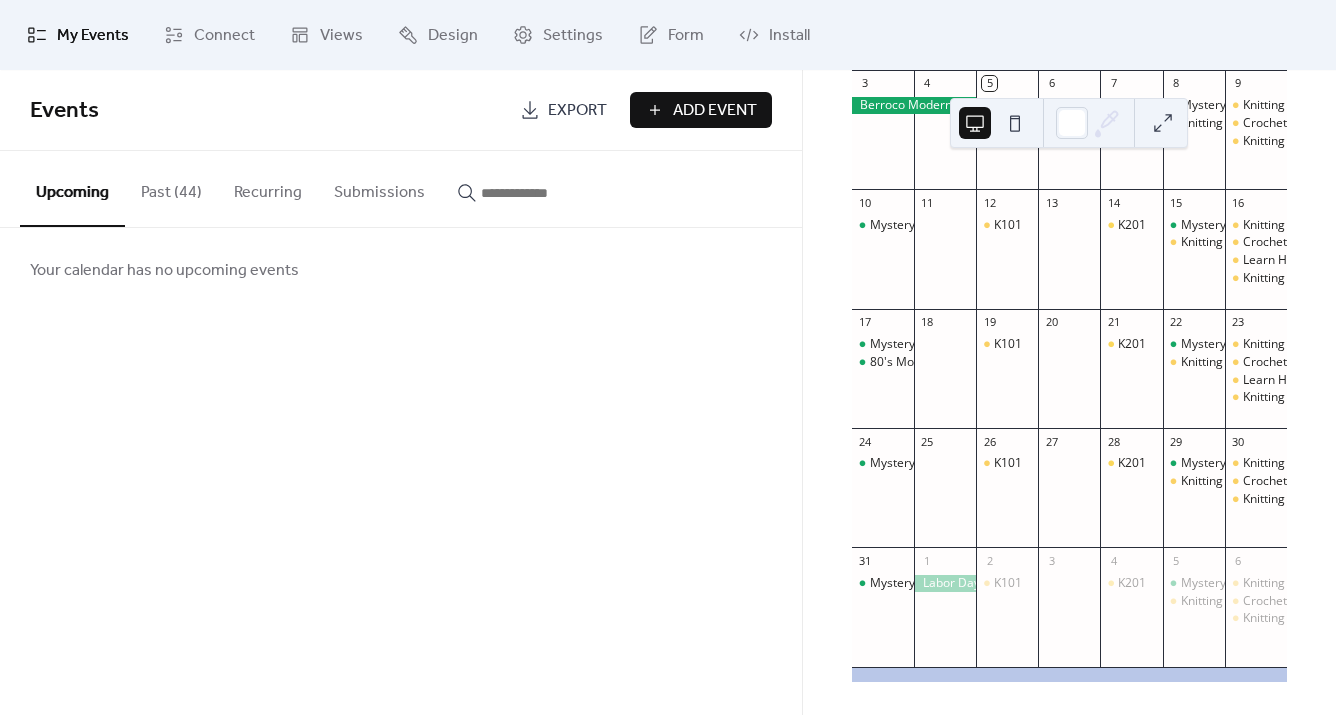 click on "Recurring" at bounding box center [268, 188] 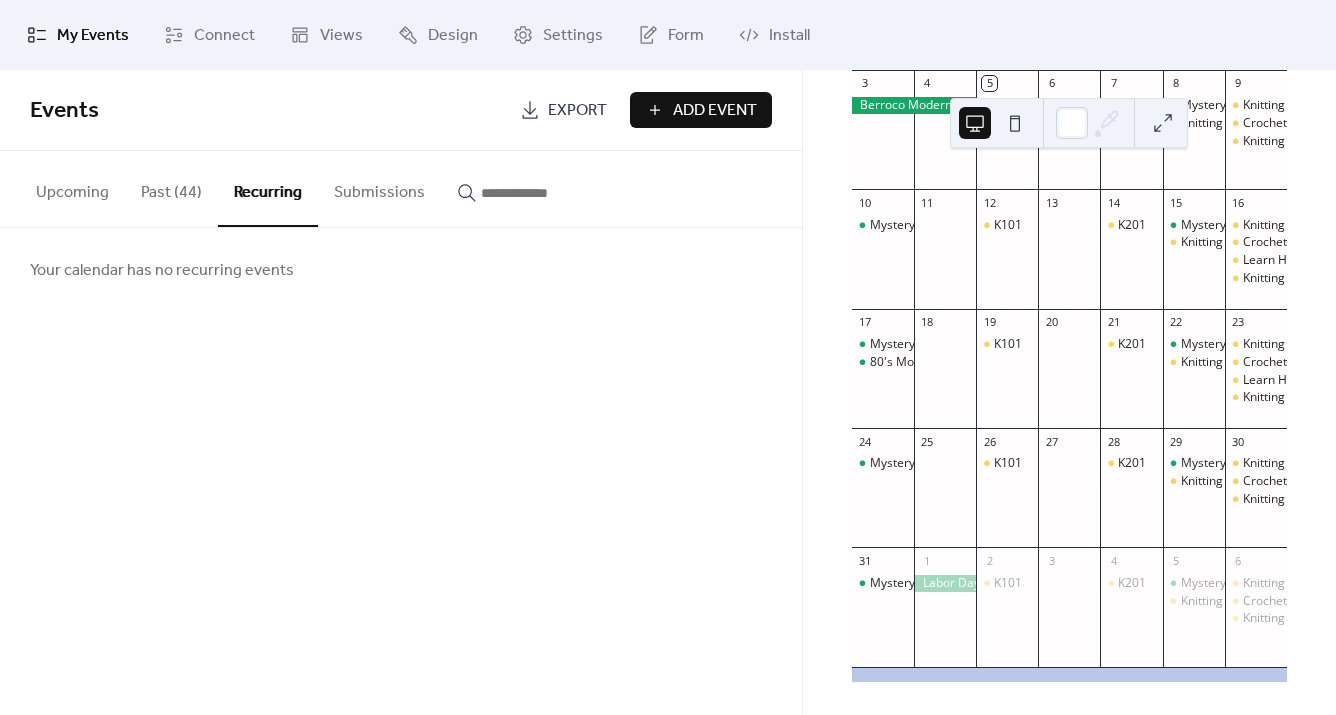 click on "Submissions" at bounding box center (379, 188) 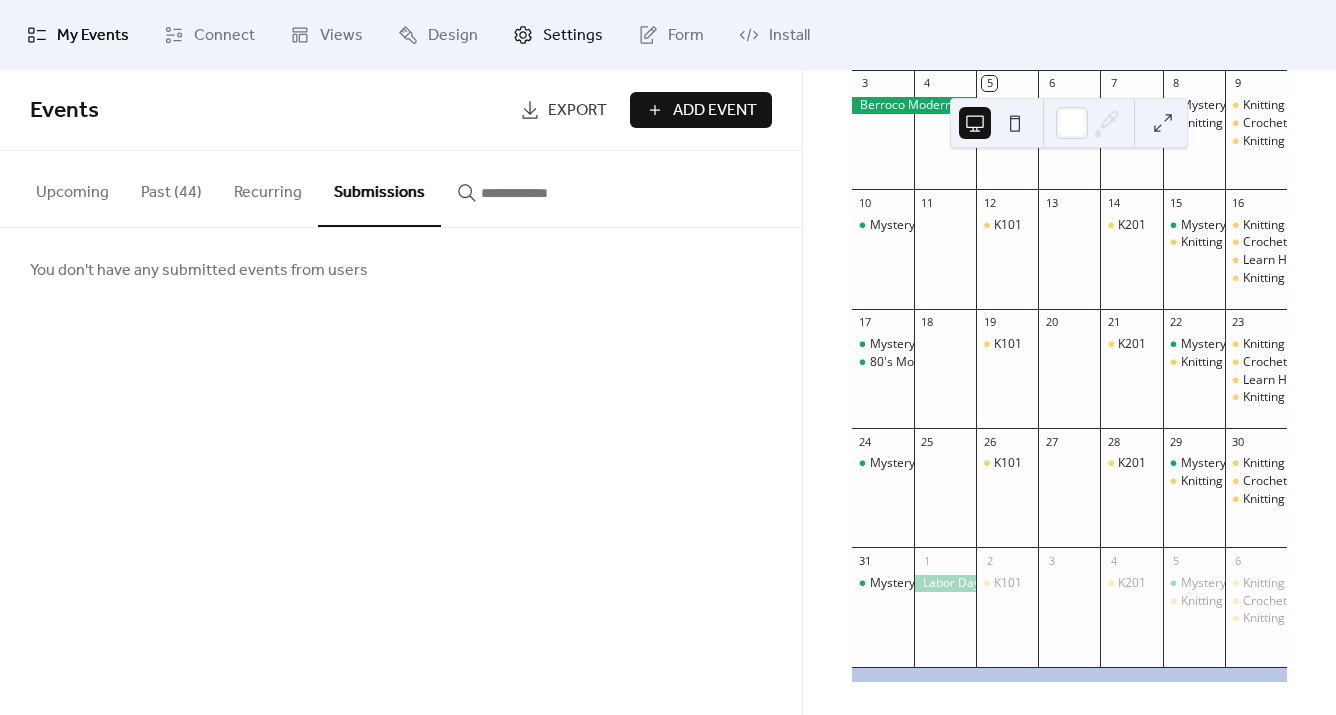 click on "Settings" at bounding box center (573, 36) 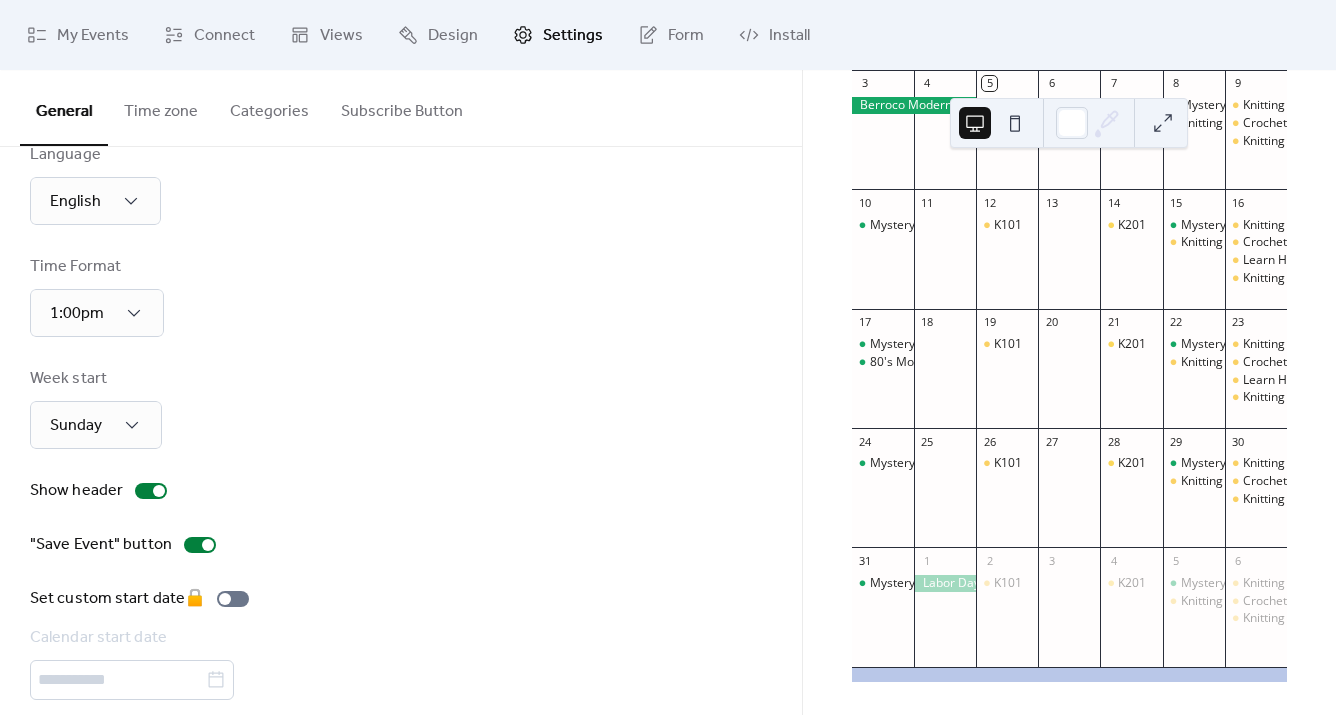 scroll, scrollTop: 69, scrollLeft: 0, axis: vertical 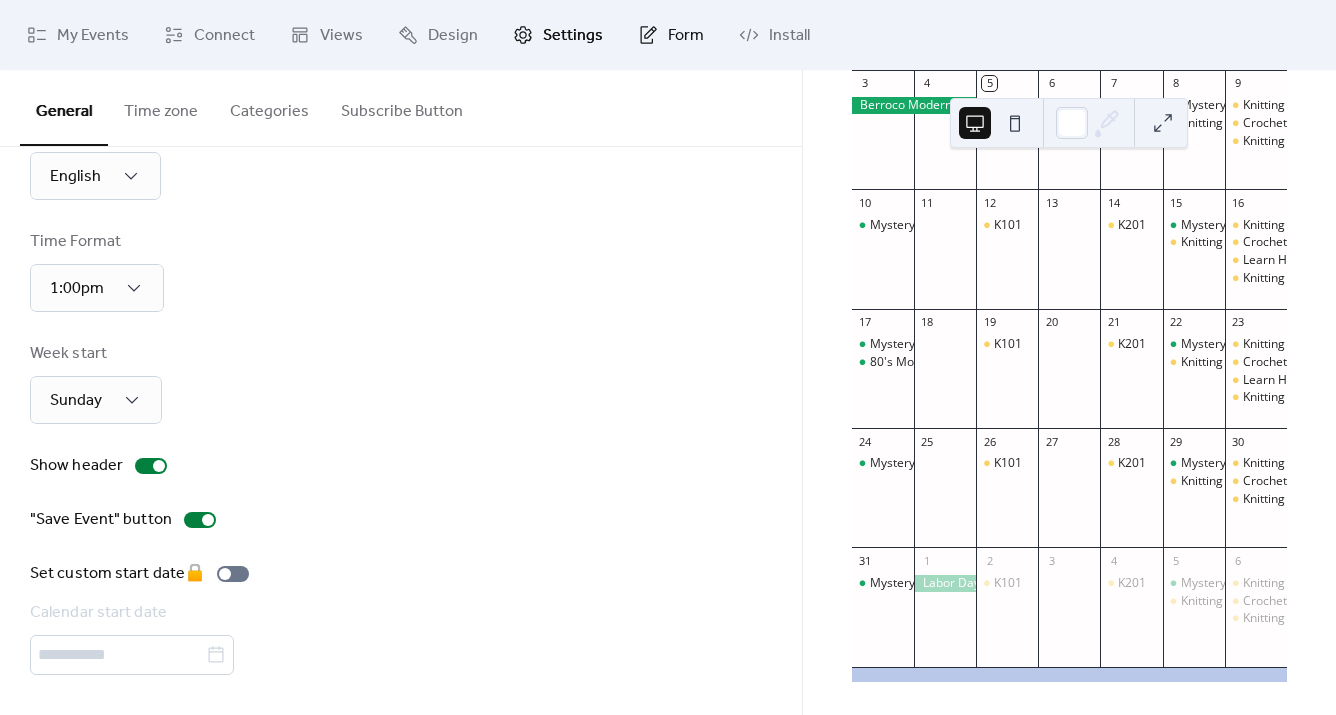 click on "Form" at bounding box center (686, 36) 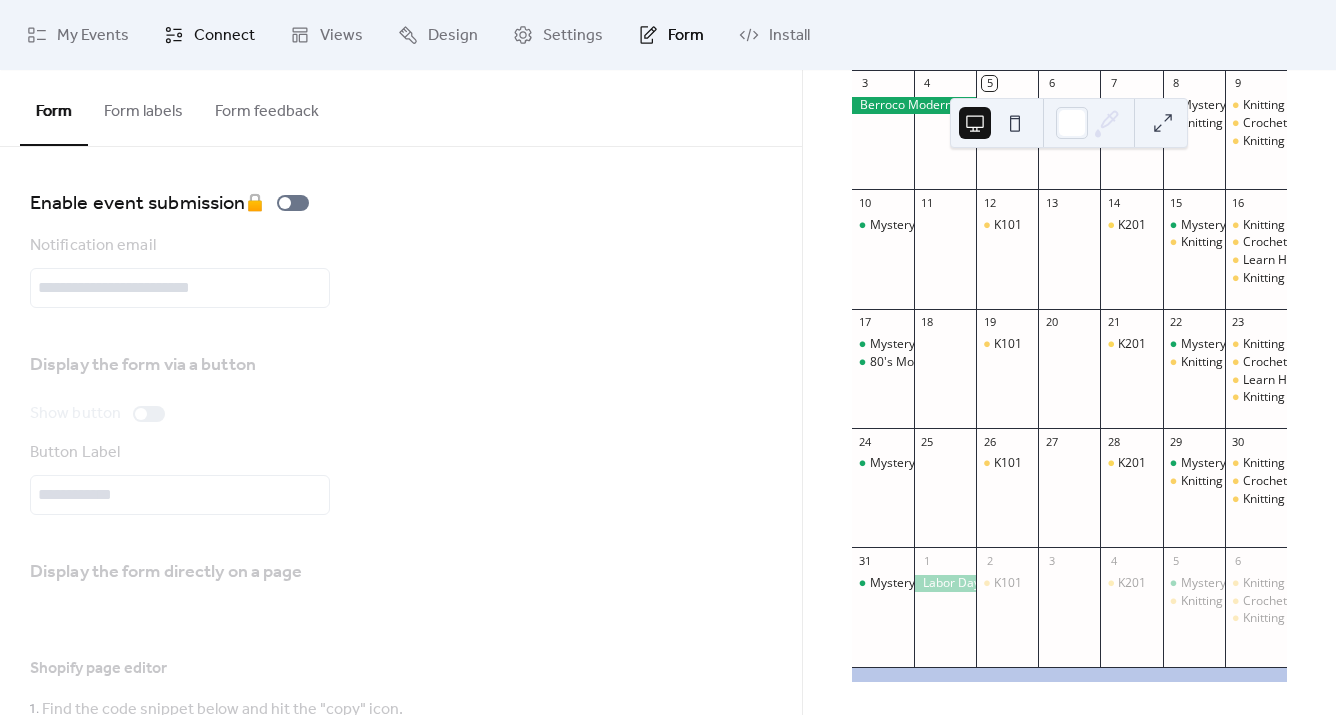 click on "Connect" at bounding box center [224, 36] 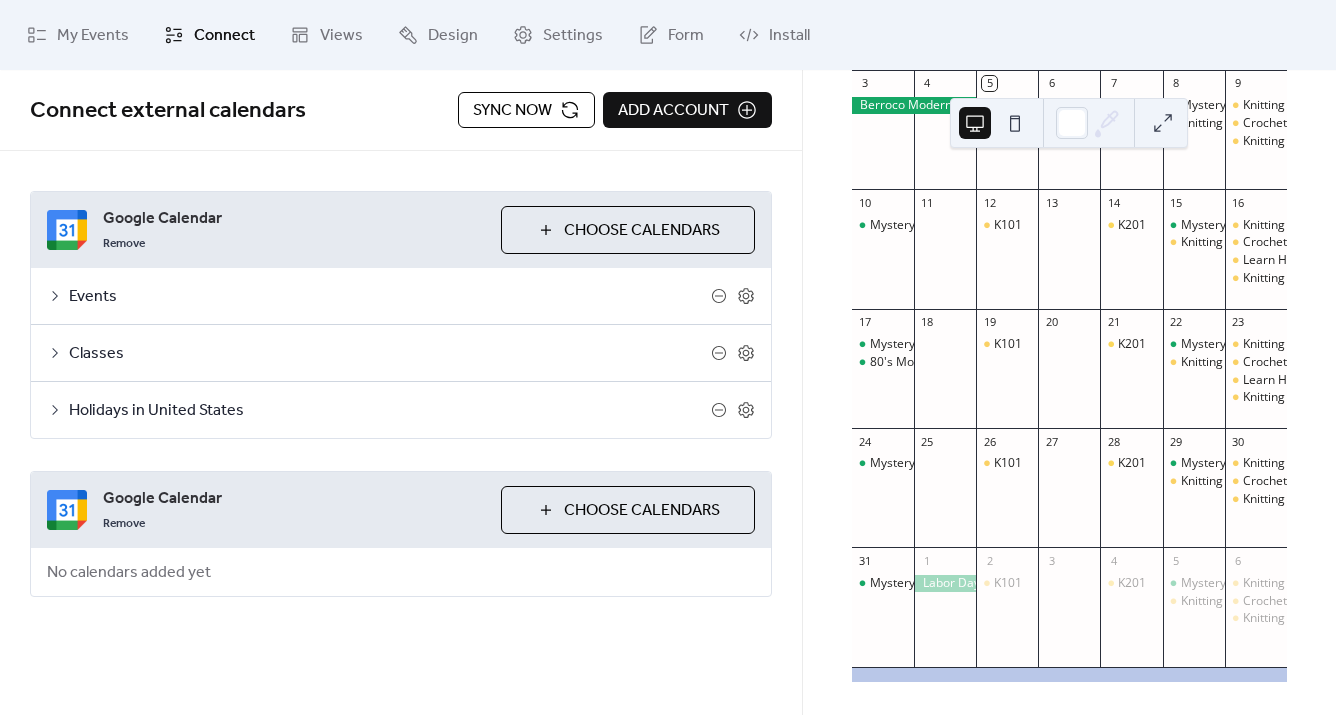 click on "Sync now" at bounding box center [512, 111] 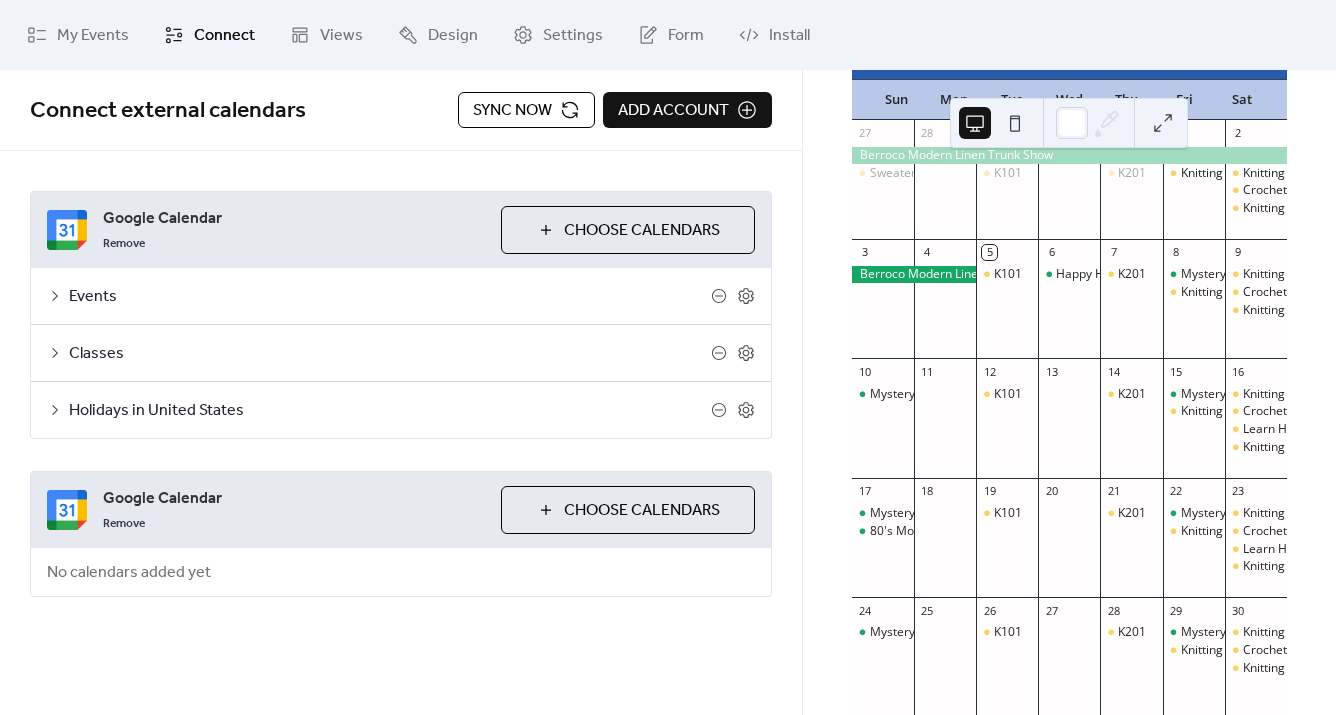 scroll, scrollTop: 169, scrollLeft: 0, axis: vertical 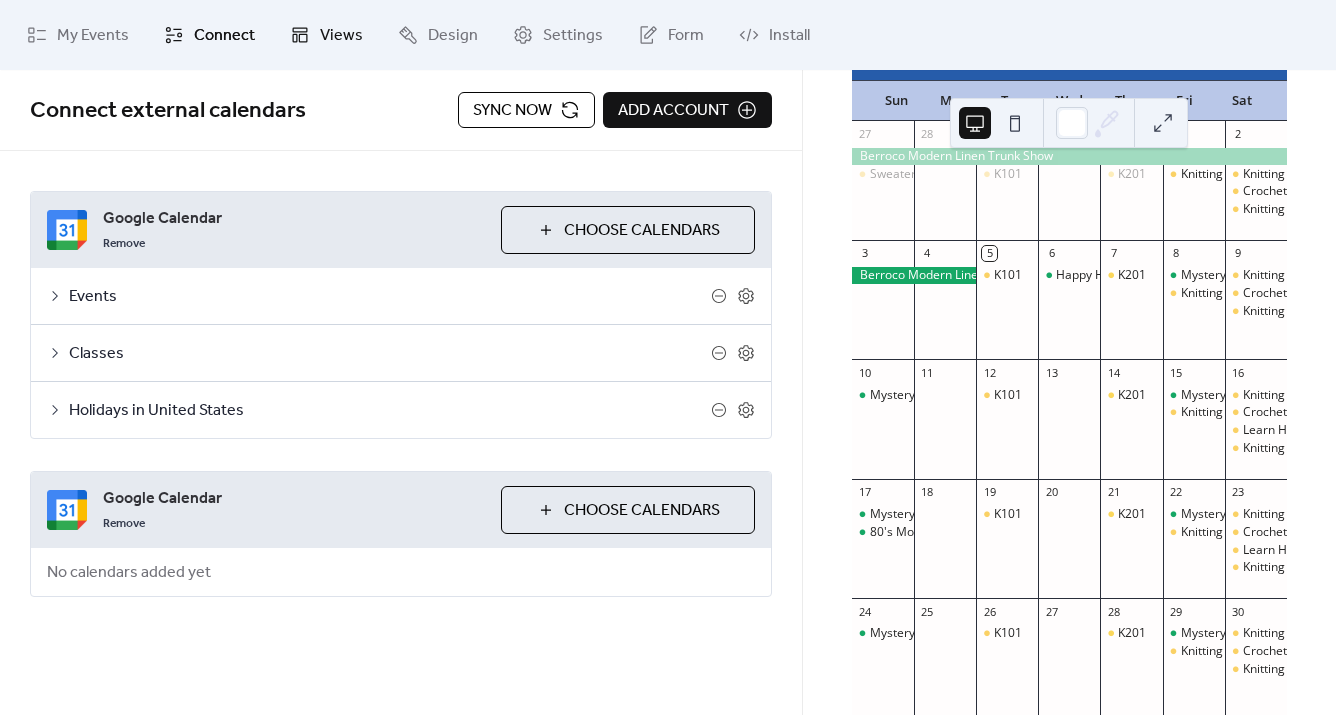 click on "Views" at bounding box center (341, 36) 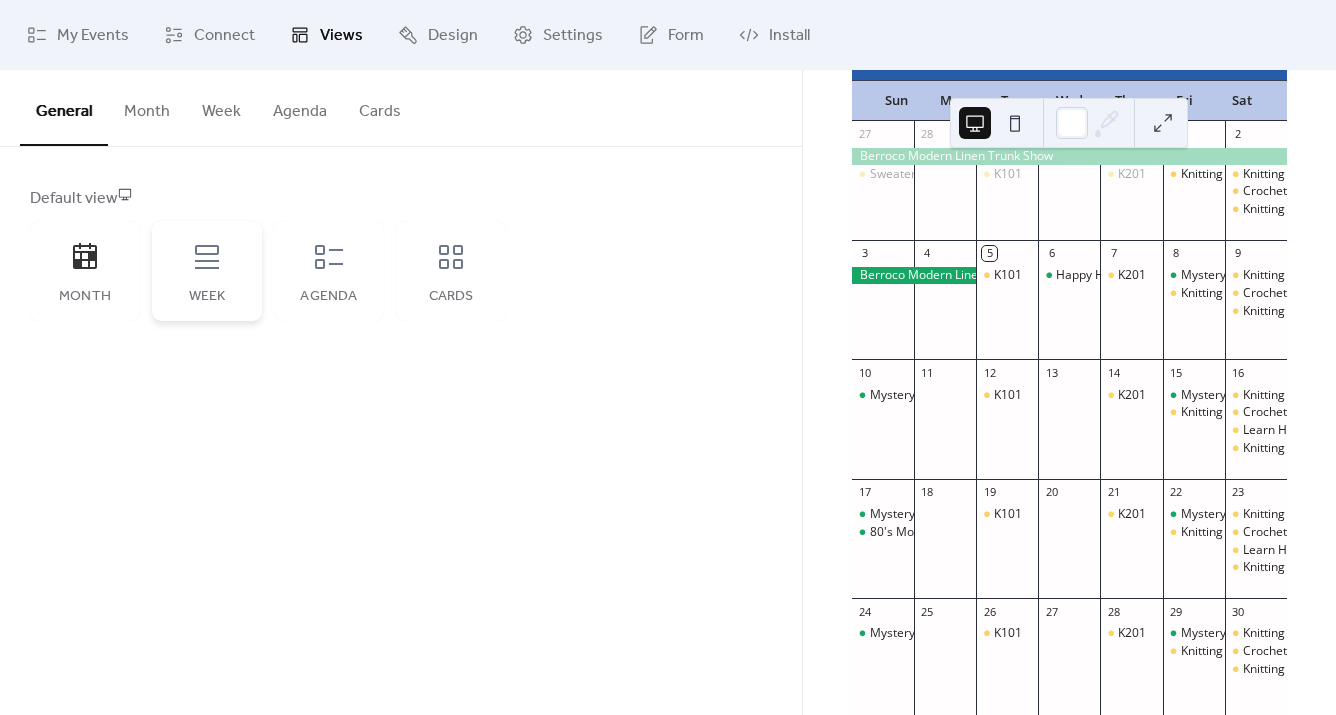 click 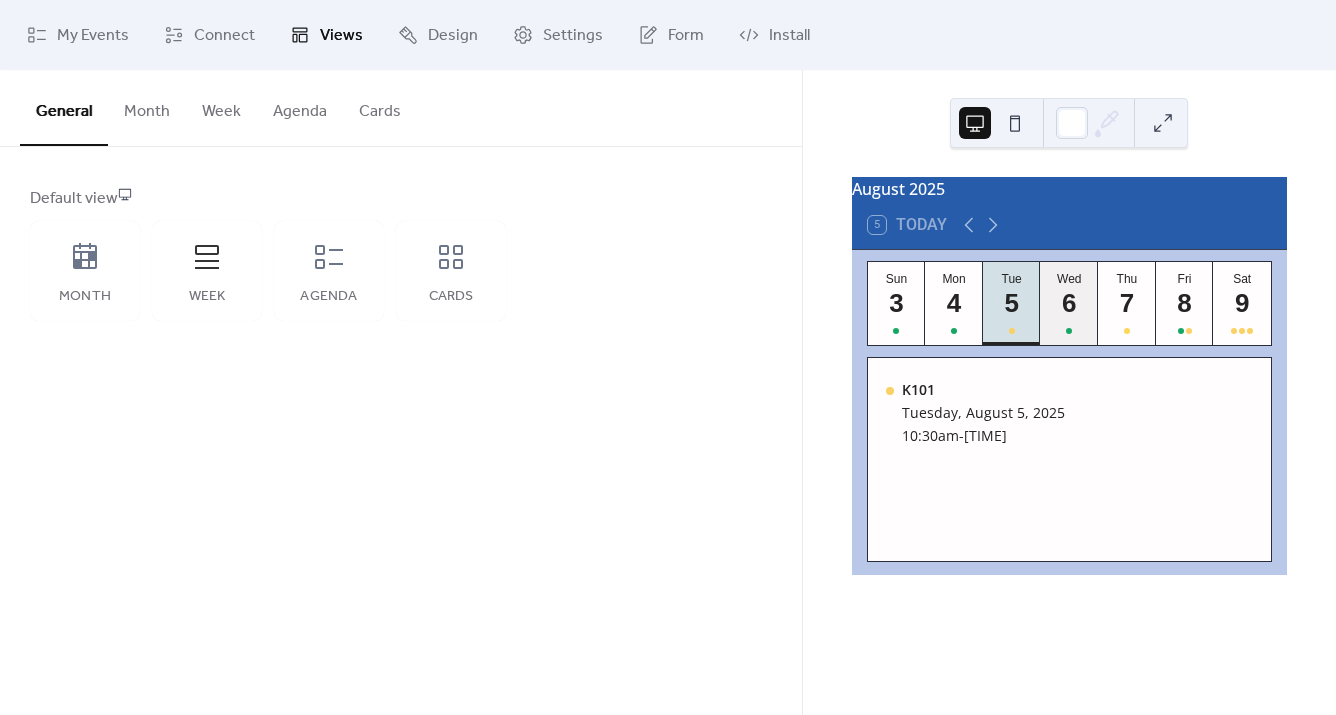 click on "[DAY] [DAY]" at bounding box center (1069, 303) 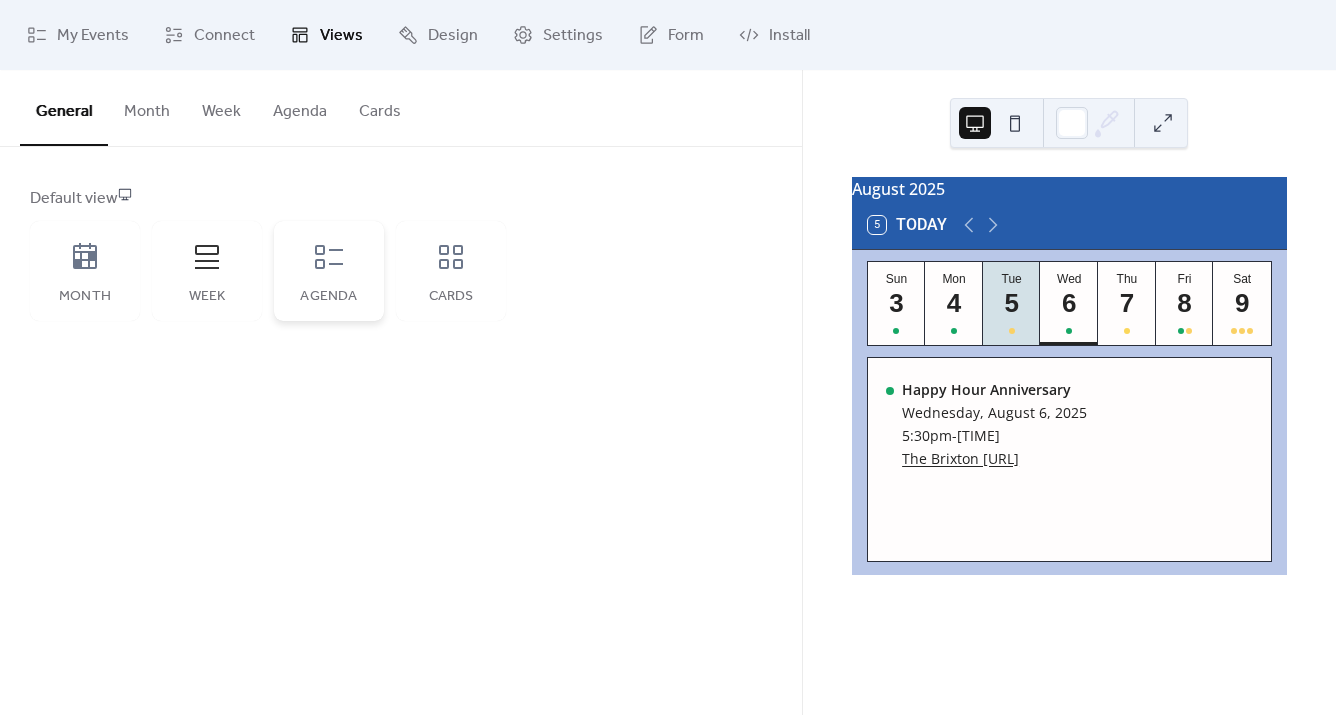 click 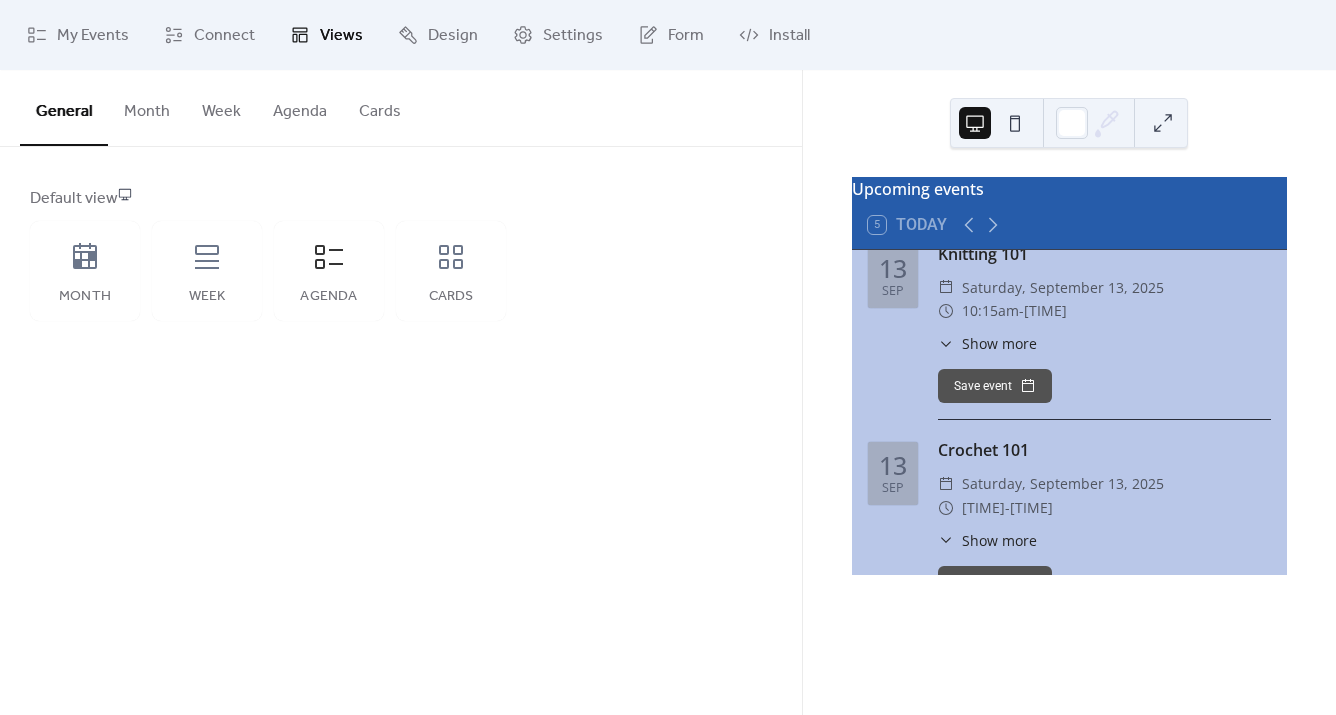 scroll, scrollTop: 9454, scrollLeft: 0, axis: vertical 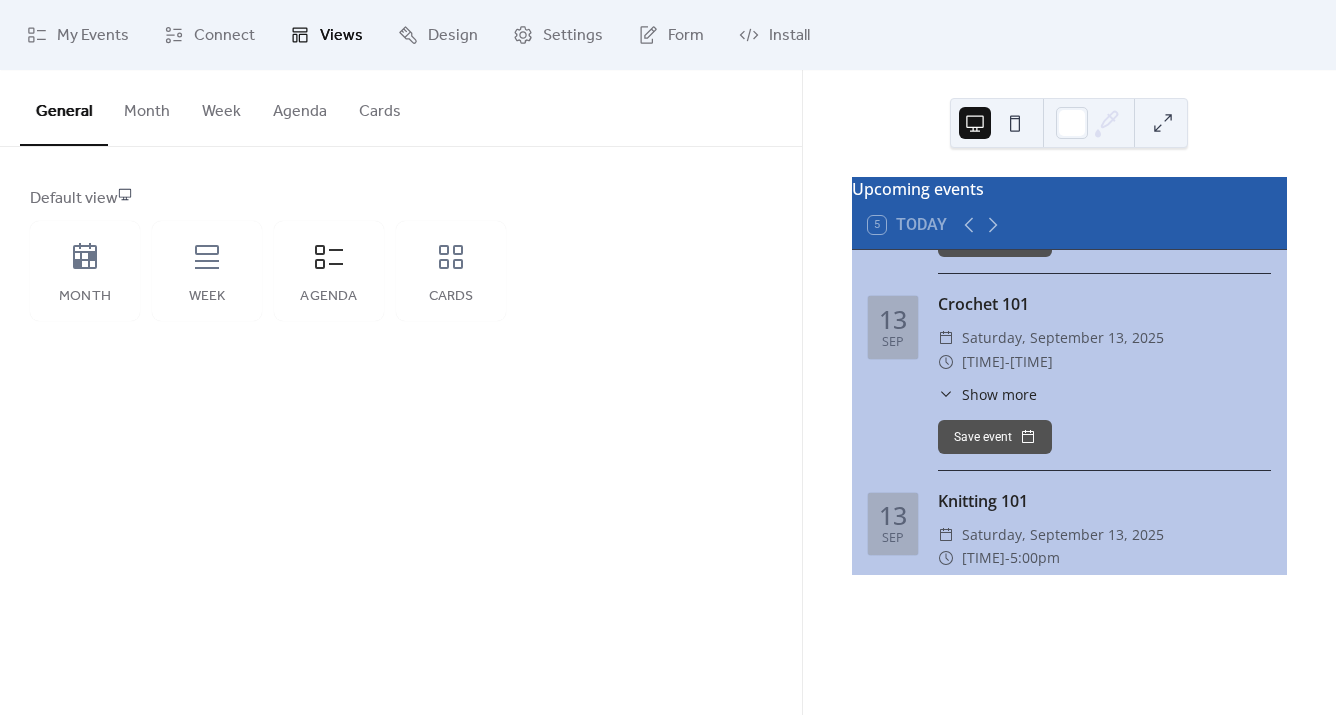 click at bounding box center [1015, 123] 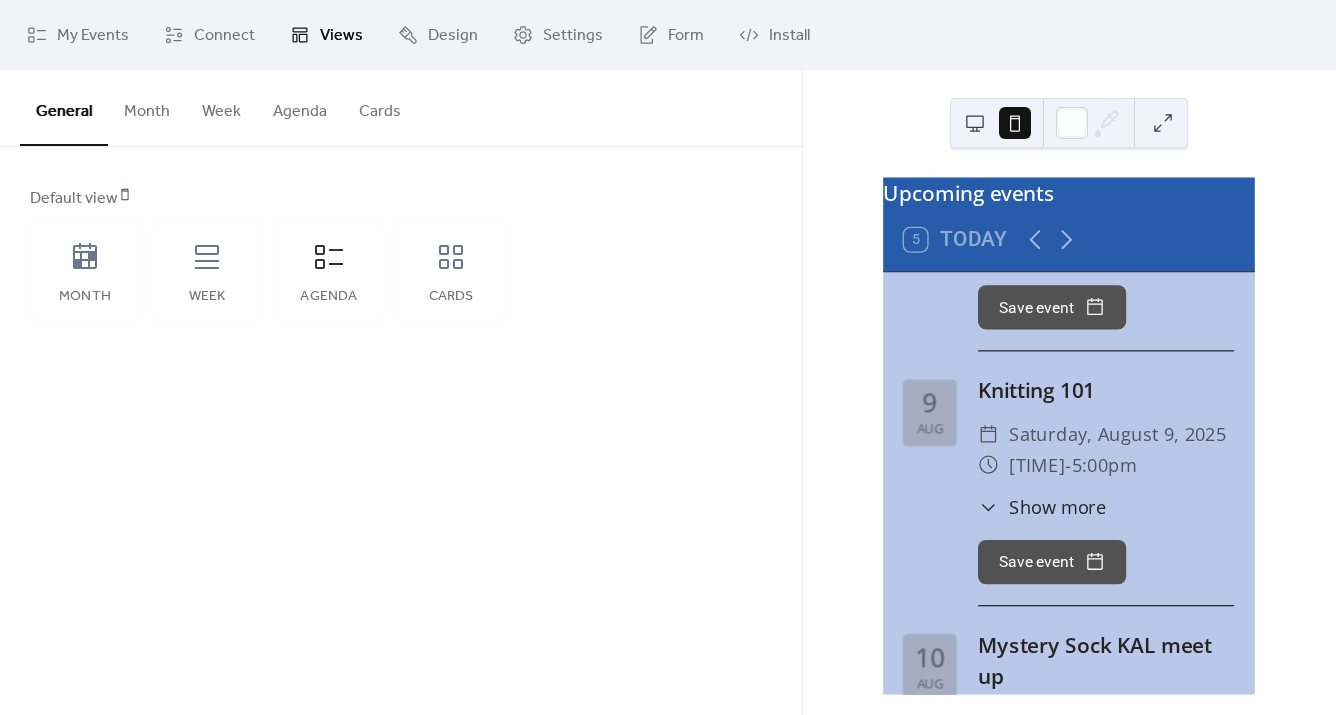 scroll, scrollTop: 654, scrollLeft: 0, axis: vertical 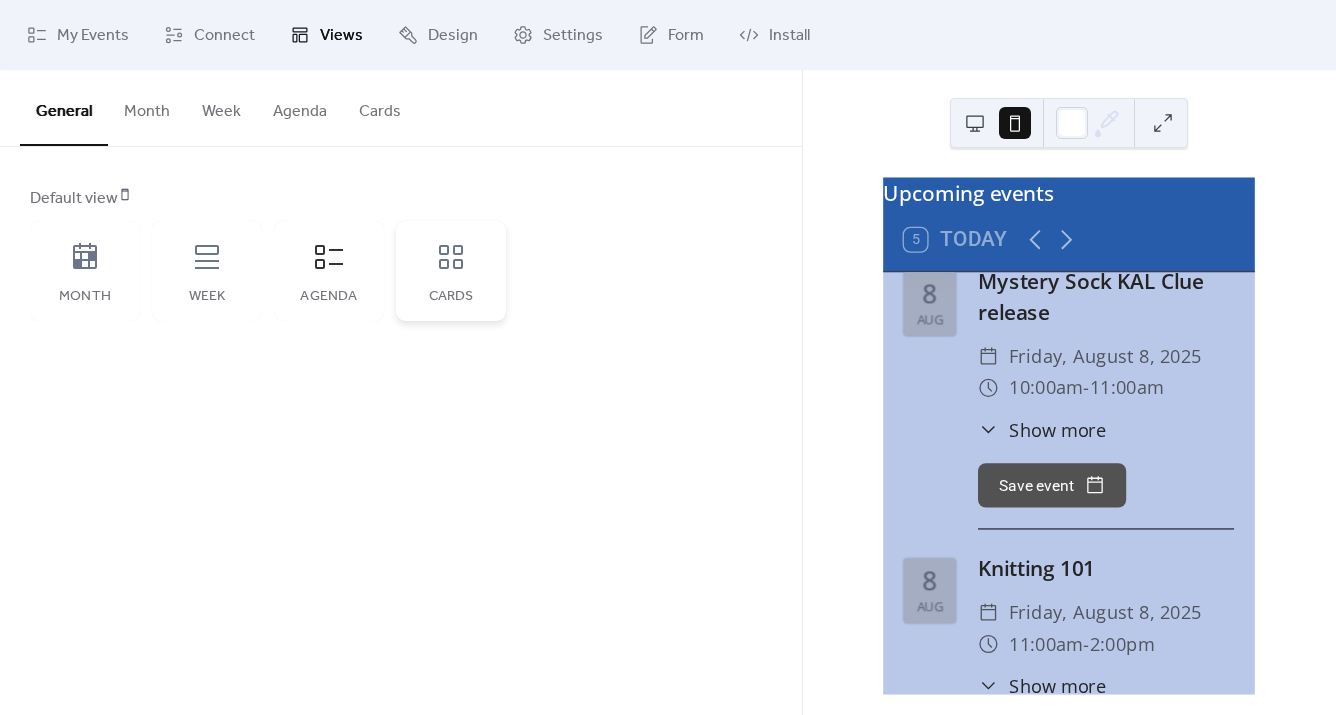 click 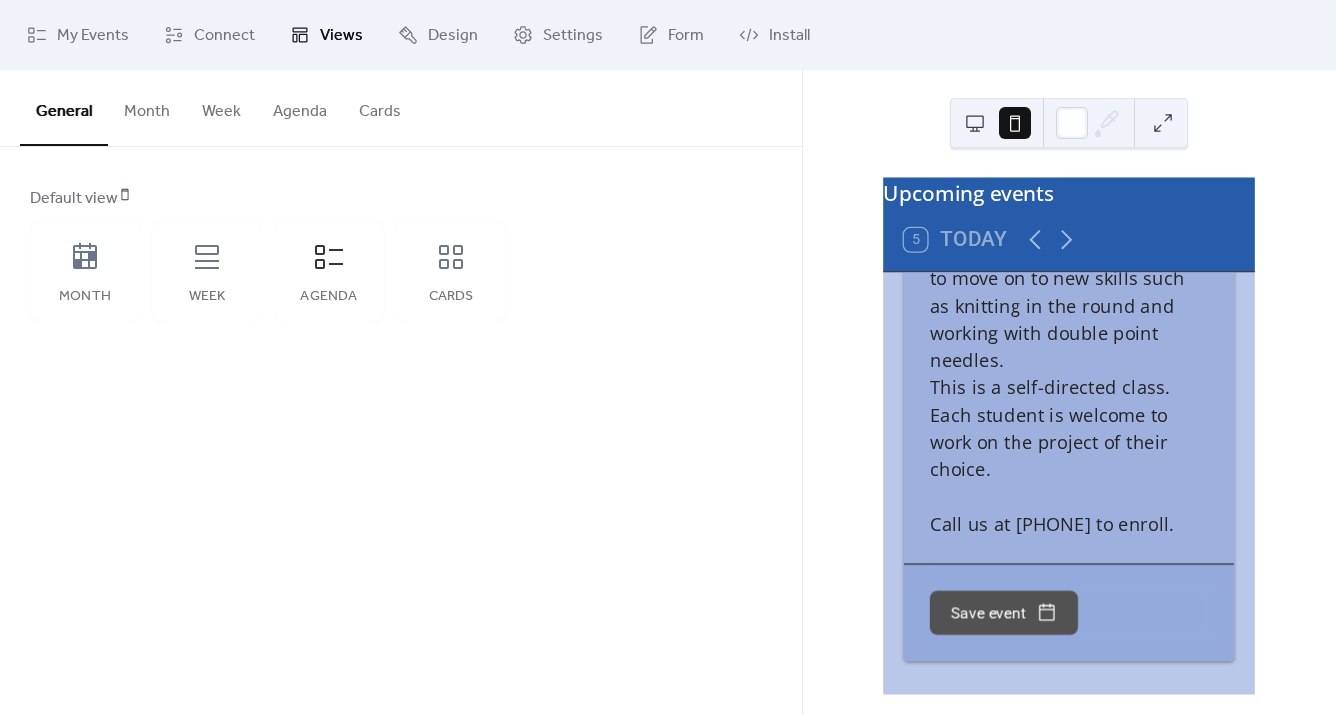 scroll, scrollTop: 3636, scrollLeft: 0, axis: vertical 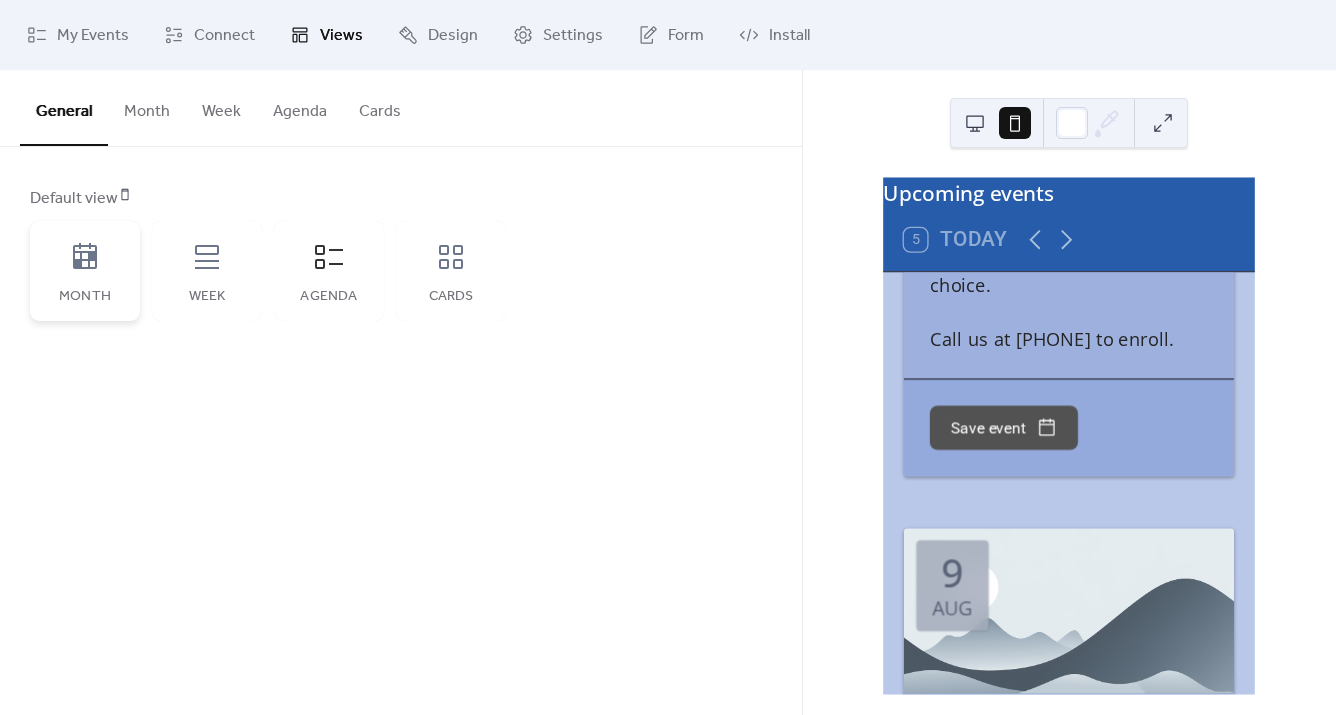 click on "Month" at bounding box center [85, 271] 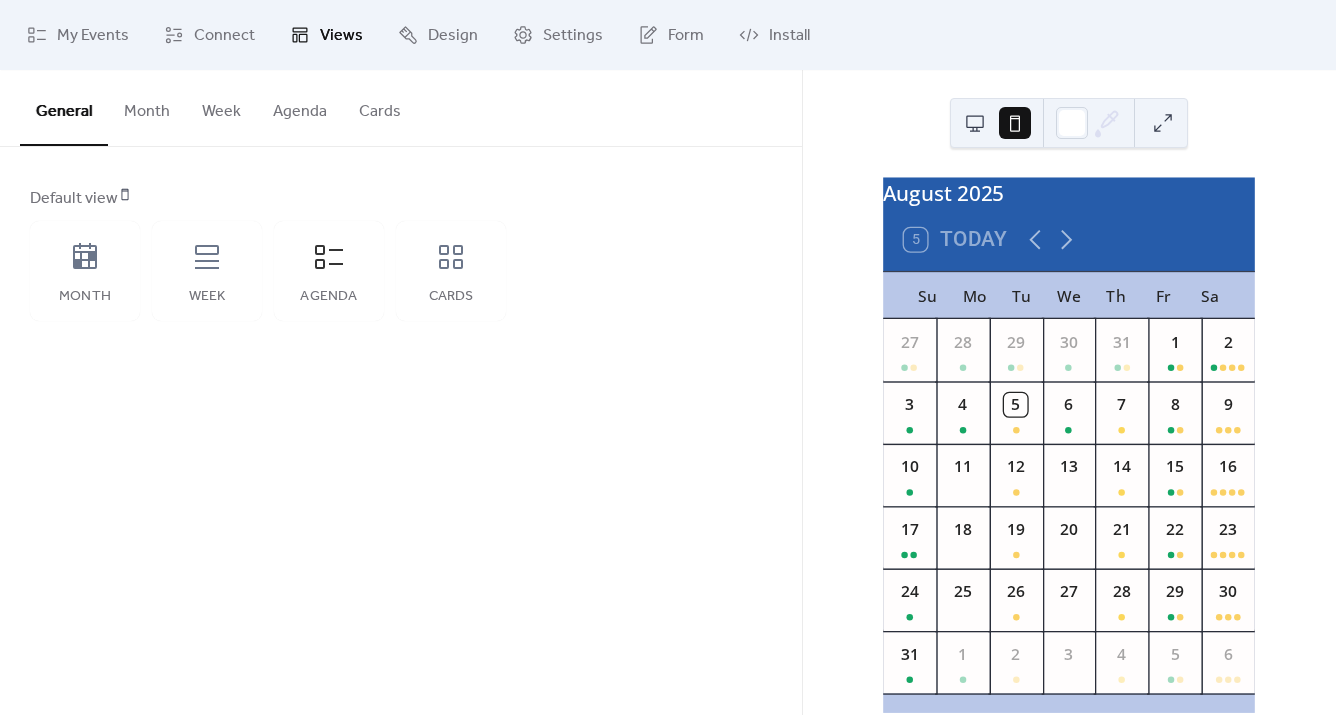 click on "Month" at bounding box center [147, 107] 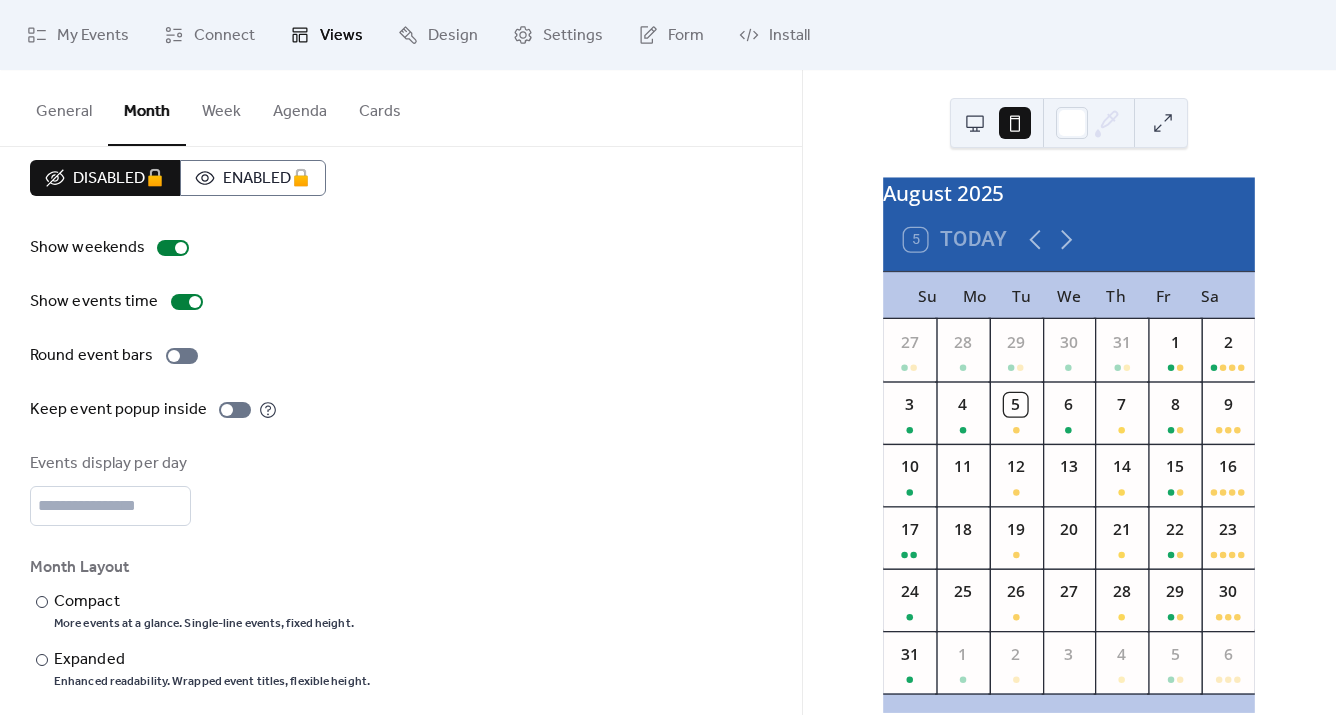 scroll, scrollTop: 41, scrollLeft: 0, axis: vertical 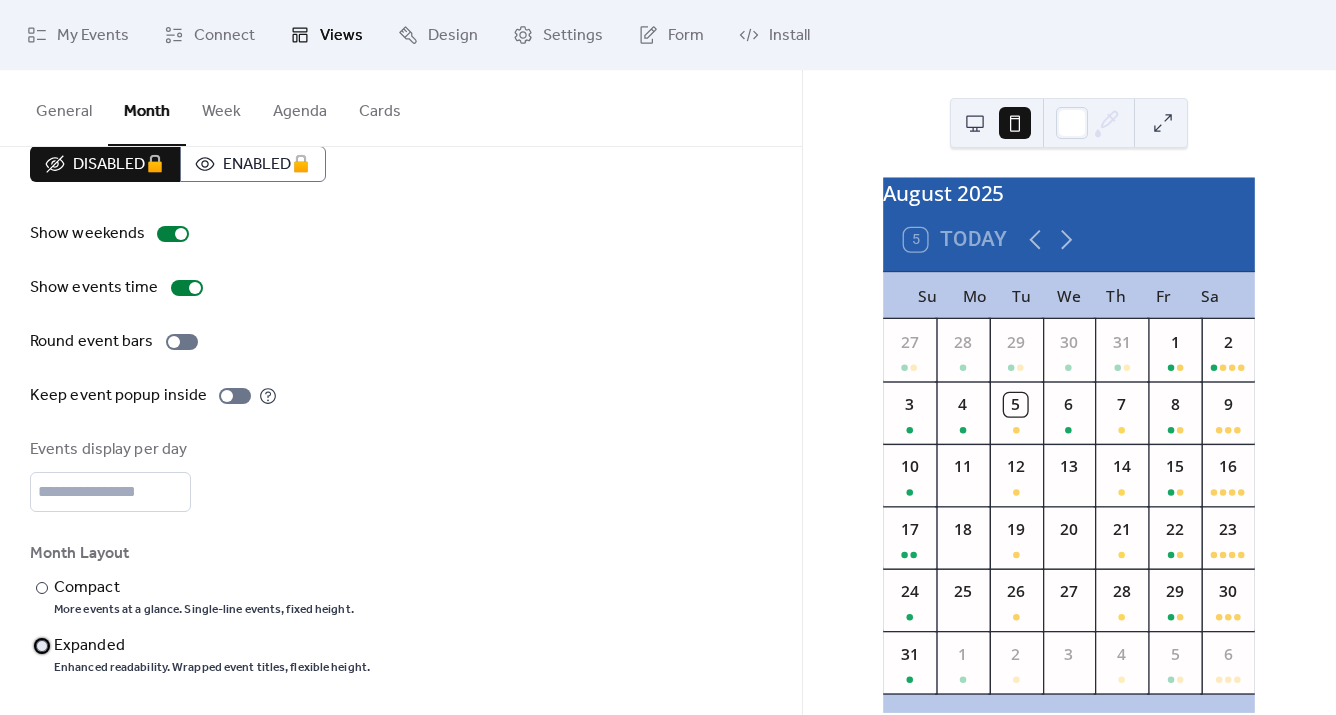 click at bounding box center (42, 646) 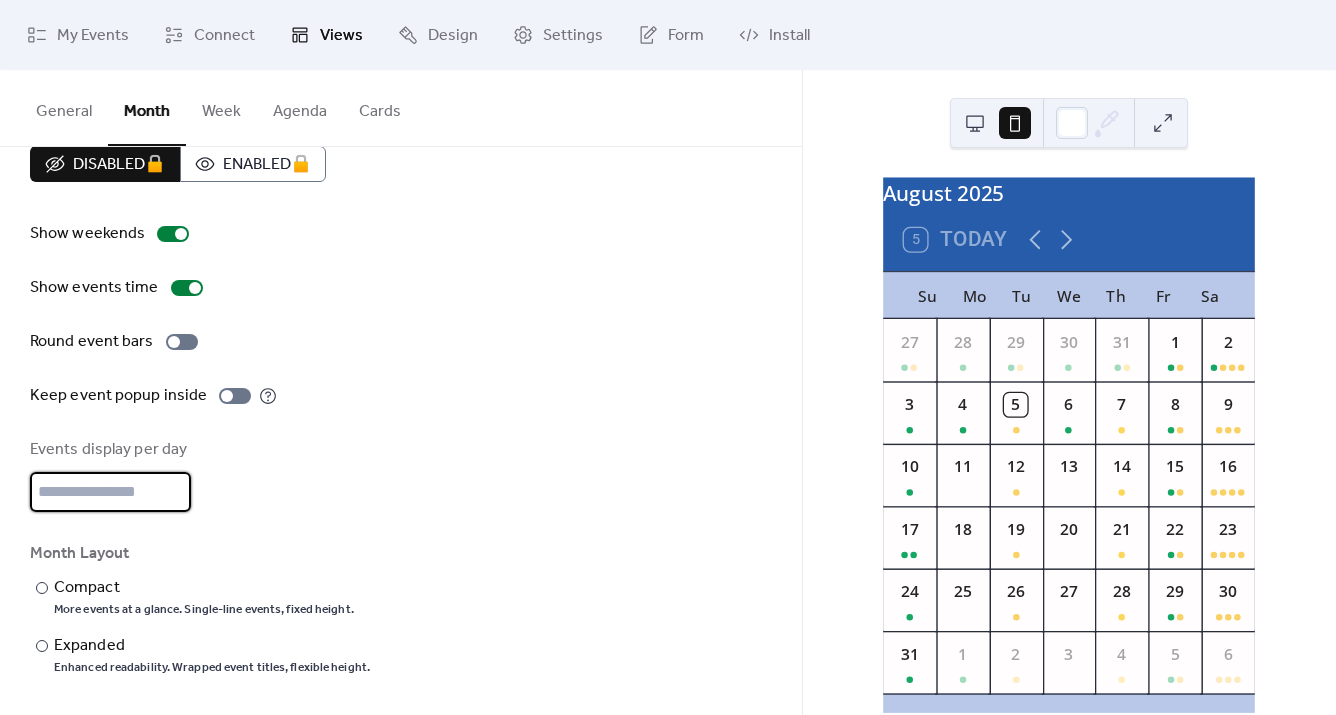 type on "*" 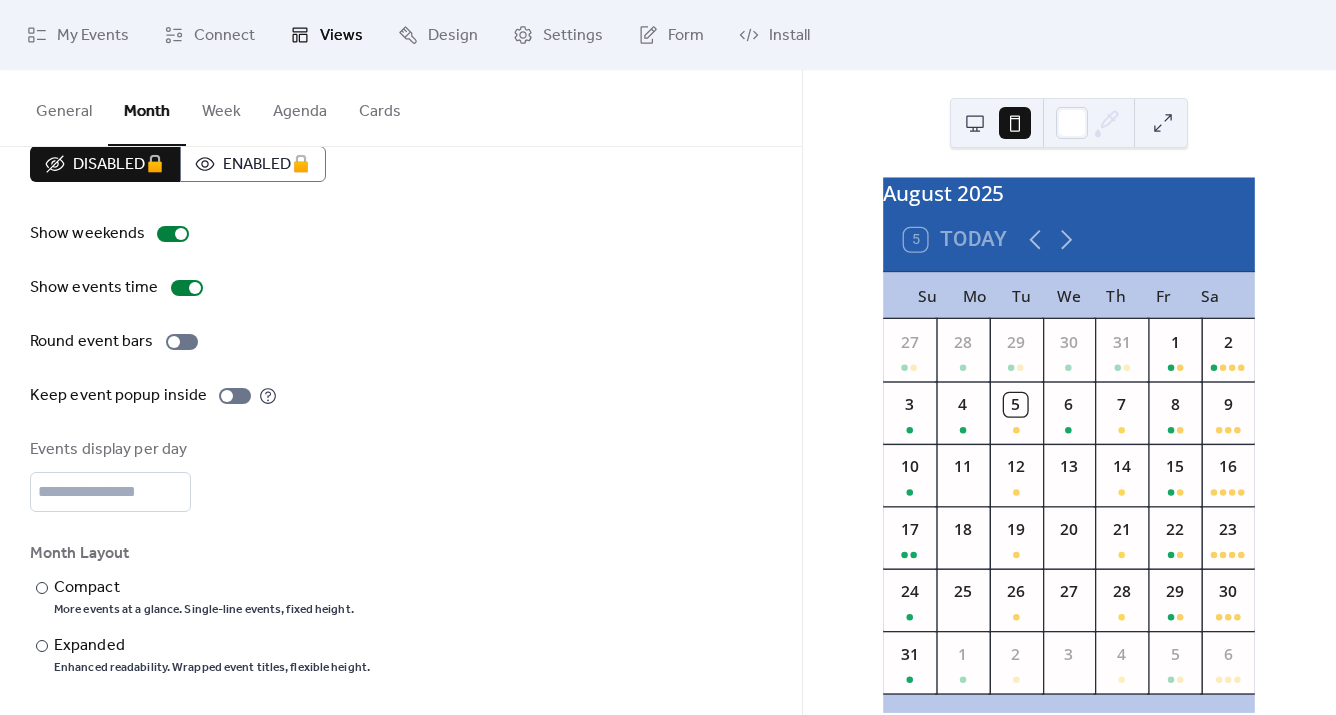 click on "Events display per day *" at bounding box center [401, 475] 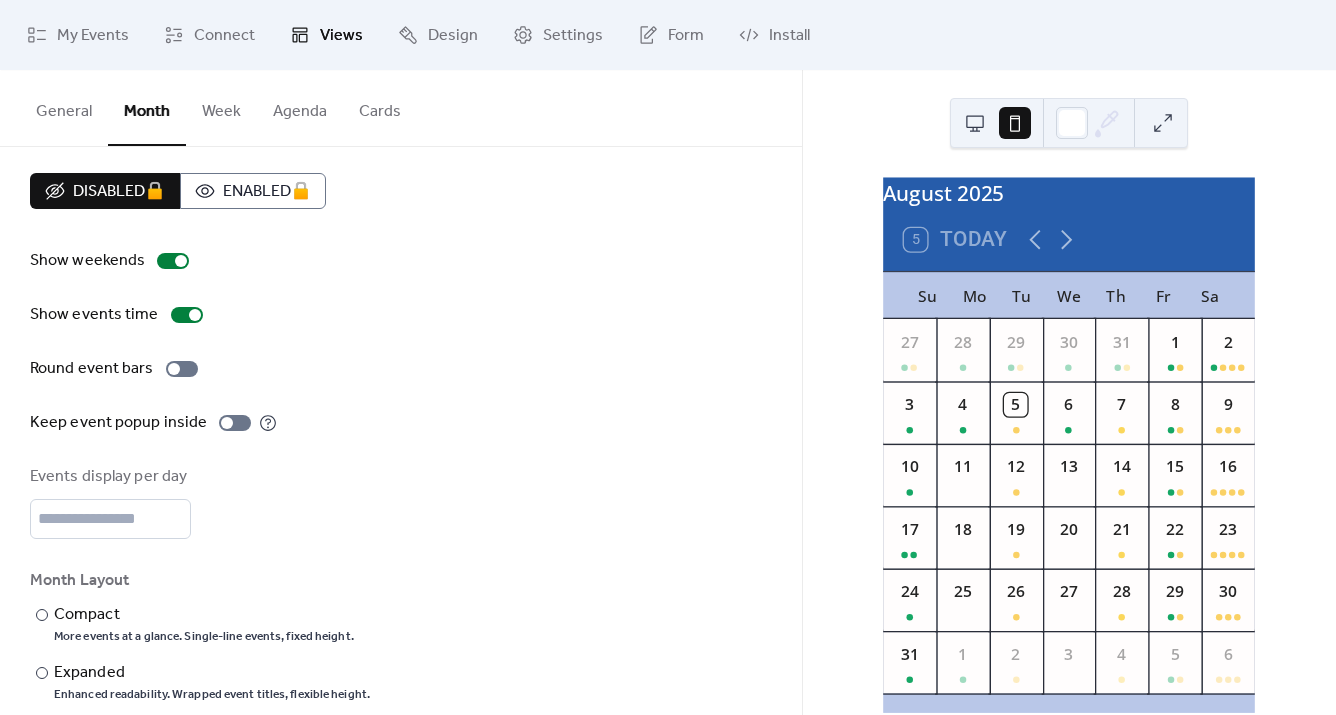 scroll, scrollTop: 0, scrollLeft: 0, axis: both 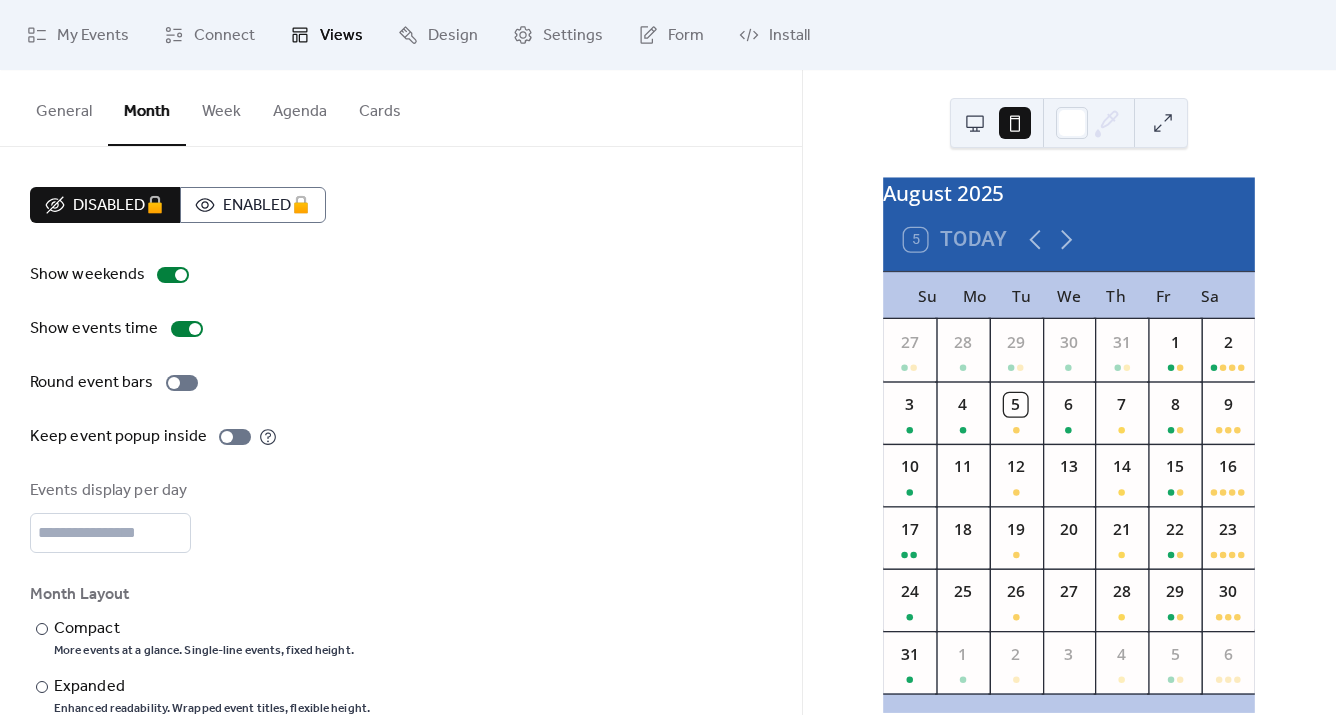 click on "General" at bounding box center [64, 107] 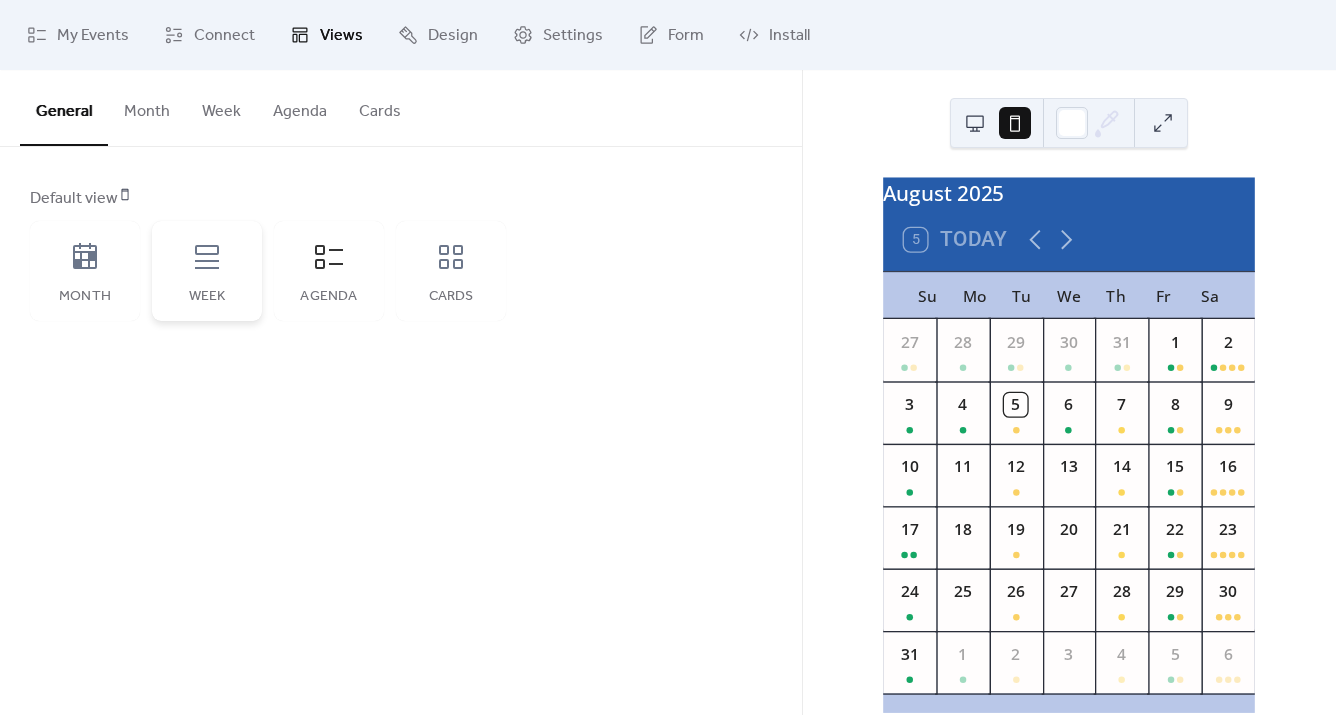 click 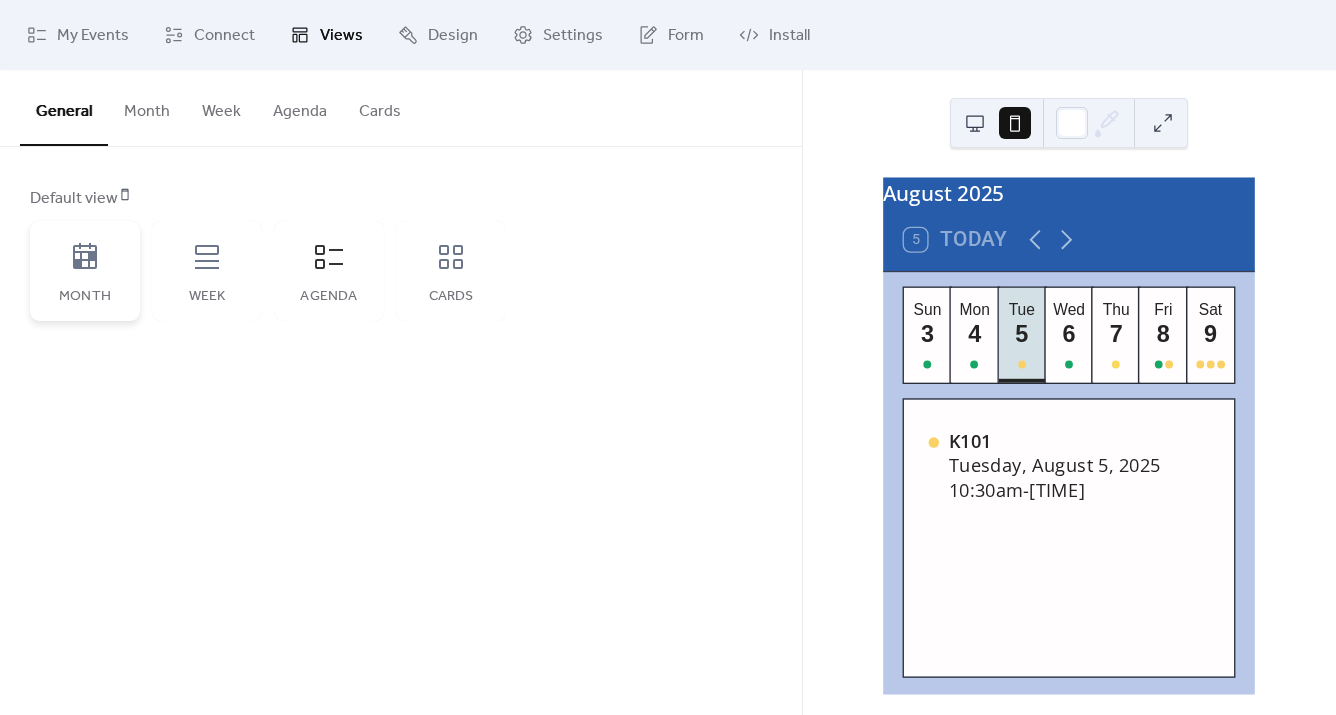 click 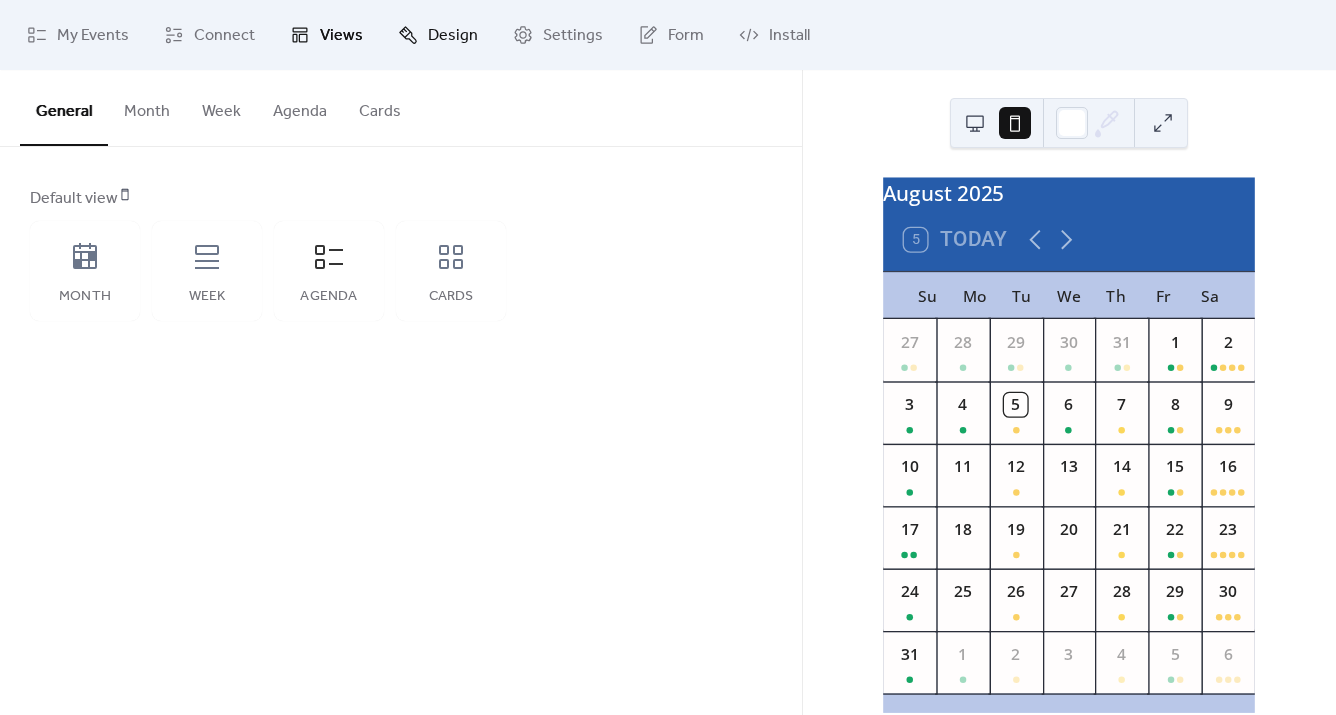 click on "Design" at bounding box center [438, 35] 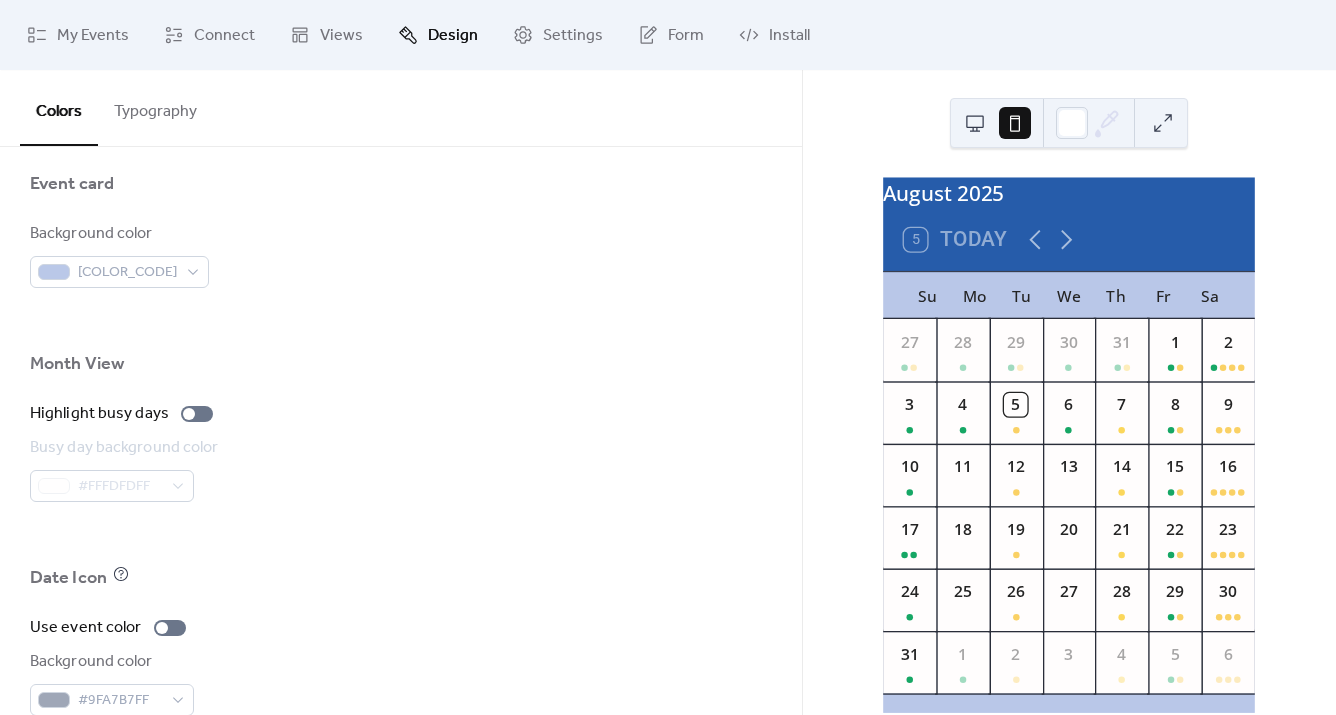 scroll, scrollTop: 1006, scrollLeft: 0, axis: vertical 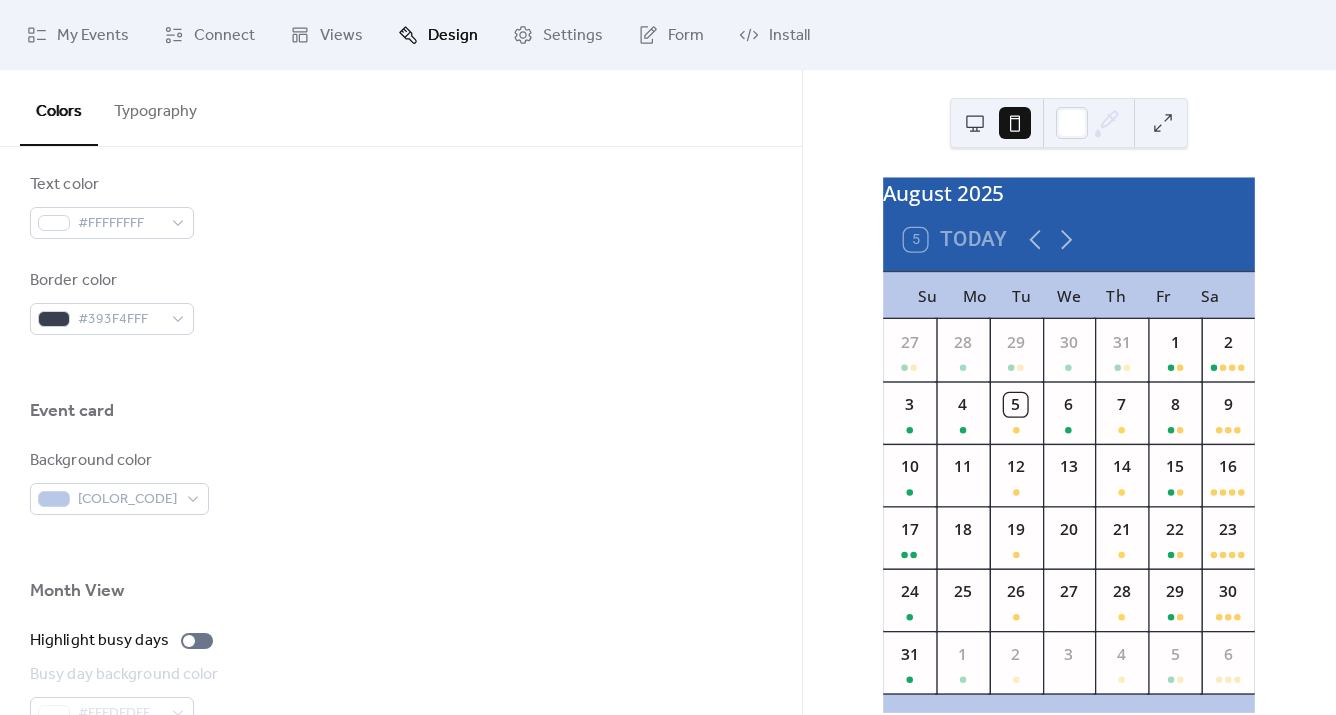 click on "Typography" at bounding box center [155, 107] 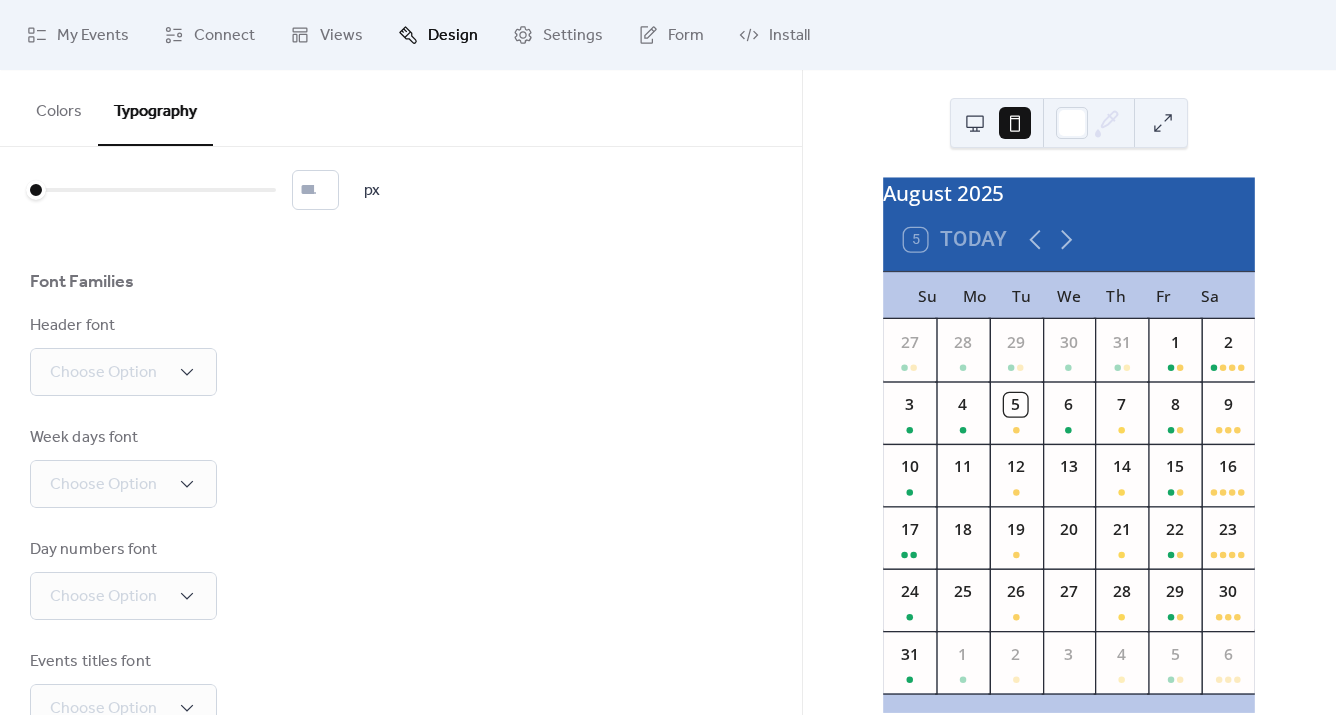 scroll, scrollTop: 0, scrollLeft: 0, axis: both 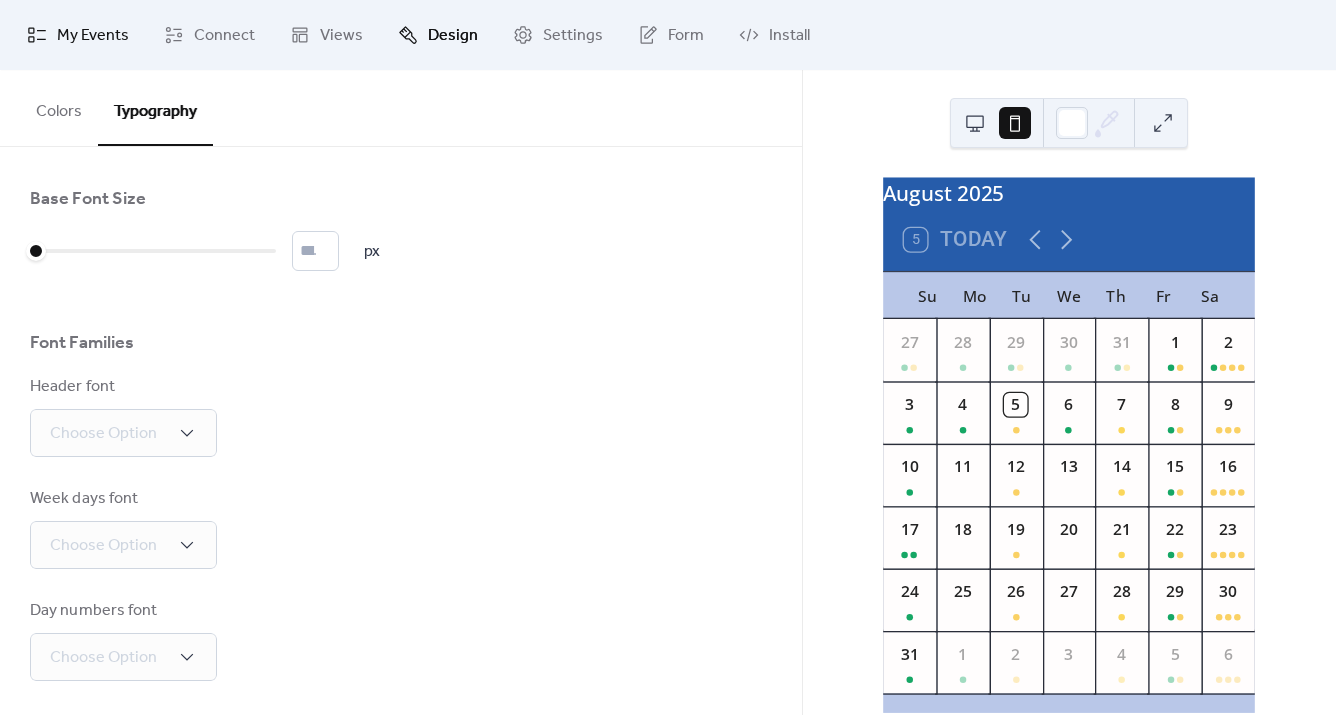 click on "My Events" at bounding box center [93, 36] 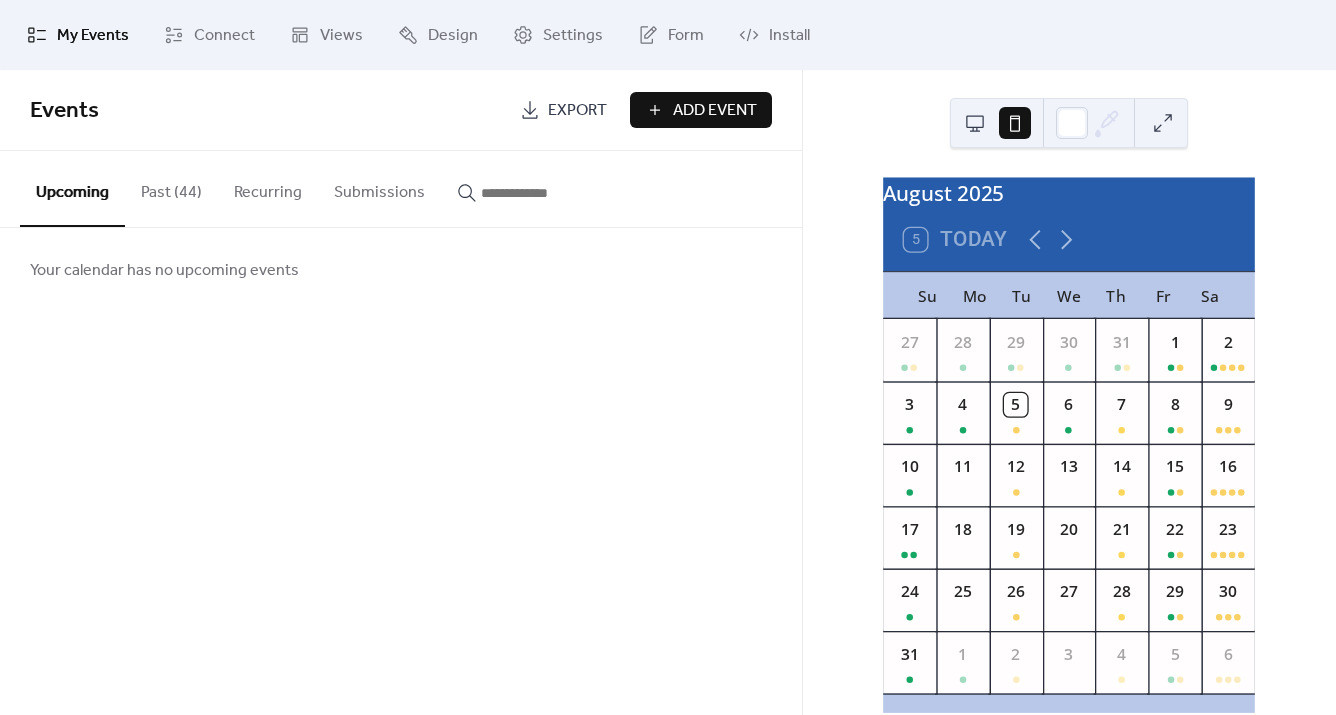 click on "Past (44)" at bounding box center [171, 188] 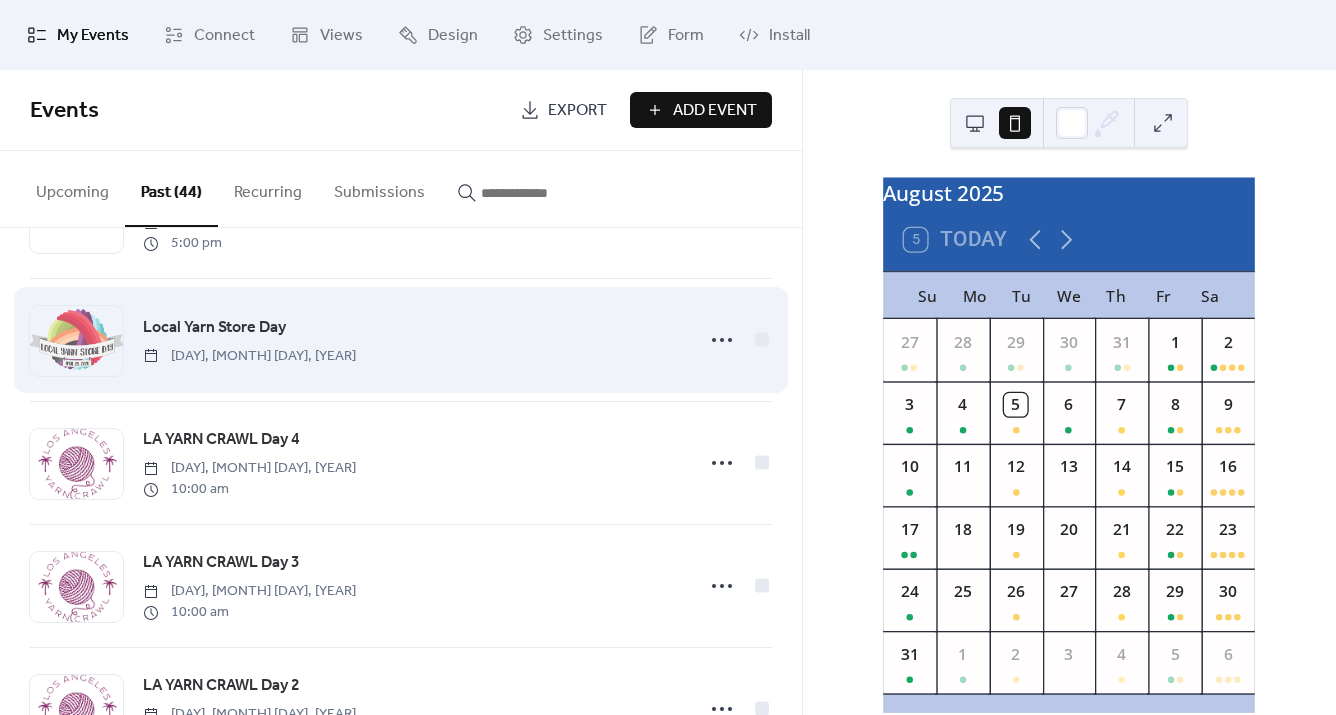 scroll, scrollTop: 0, scrollLeft: 0, axis: both 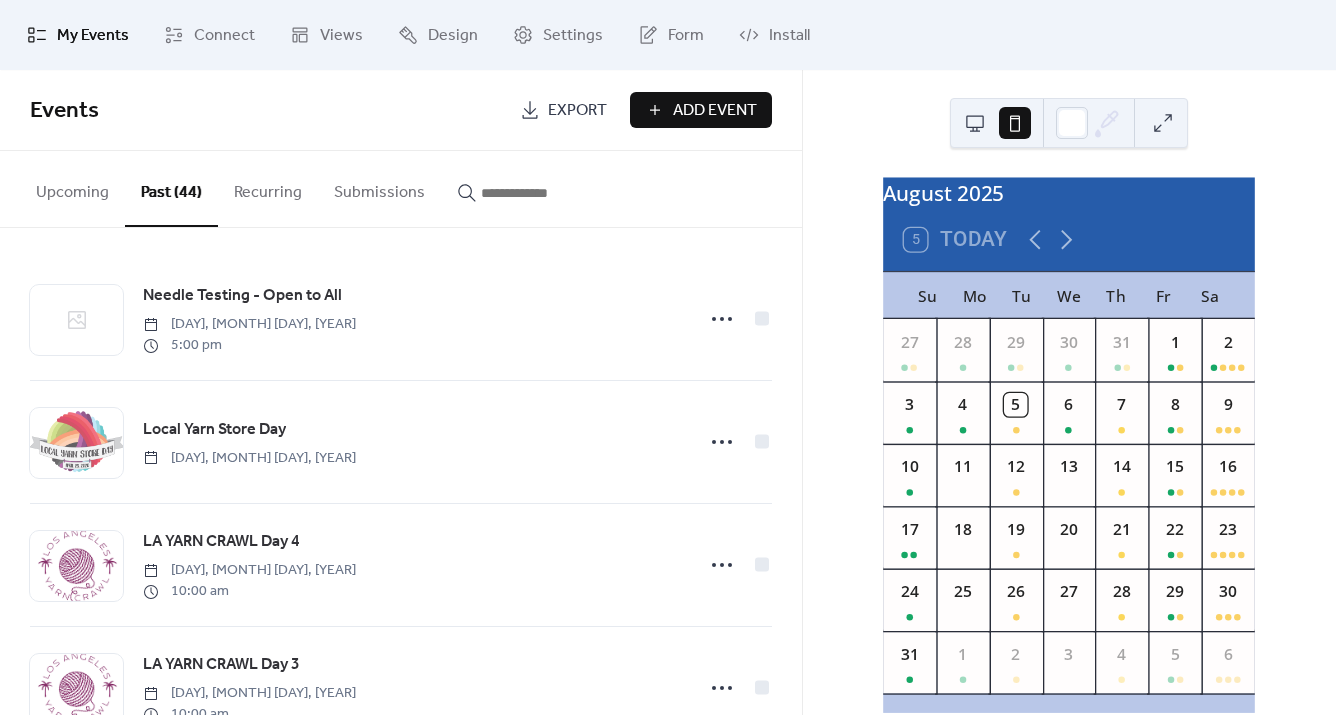 click on "Add Event" at bounding box center [715, 111] 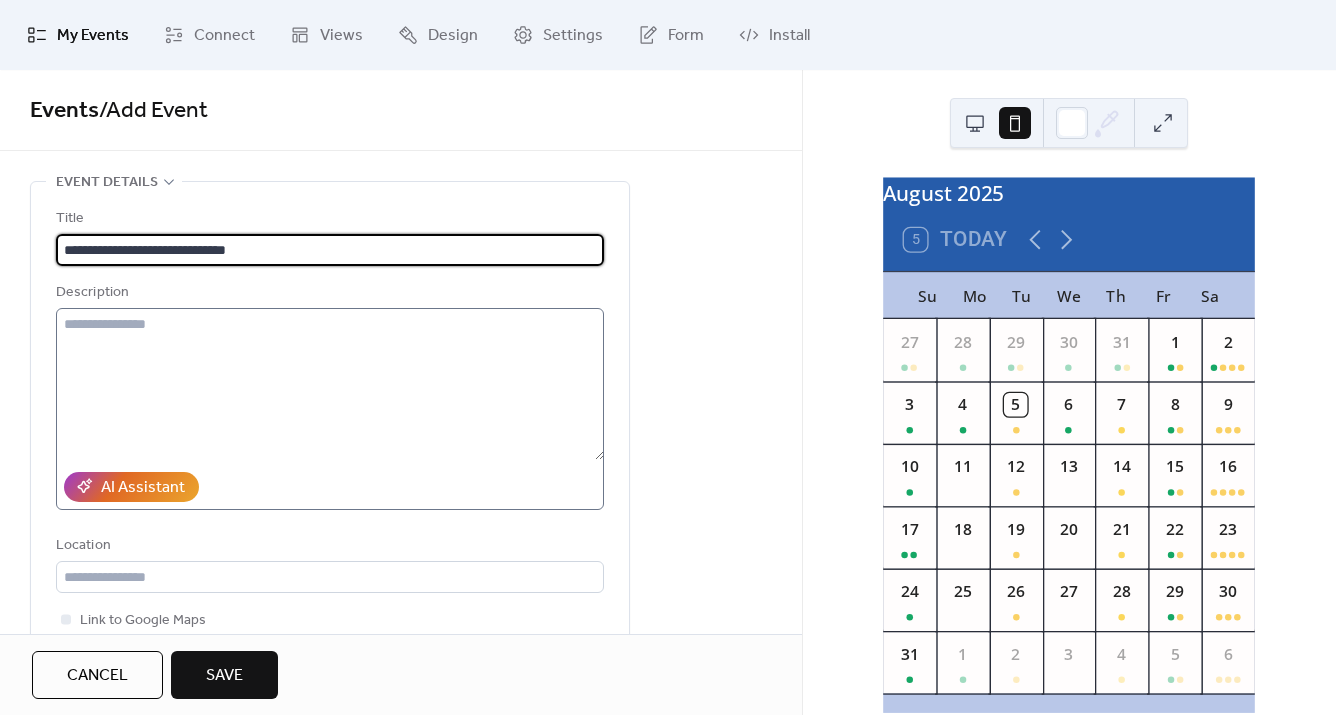 type on "**********" 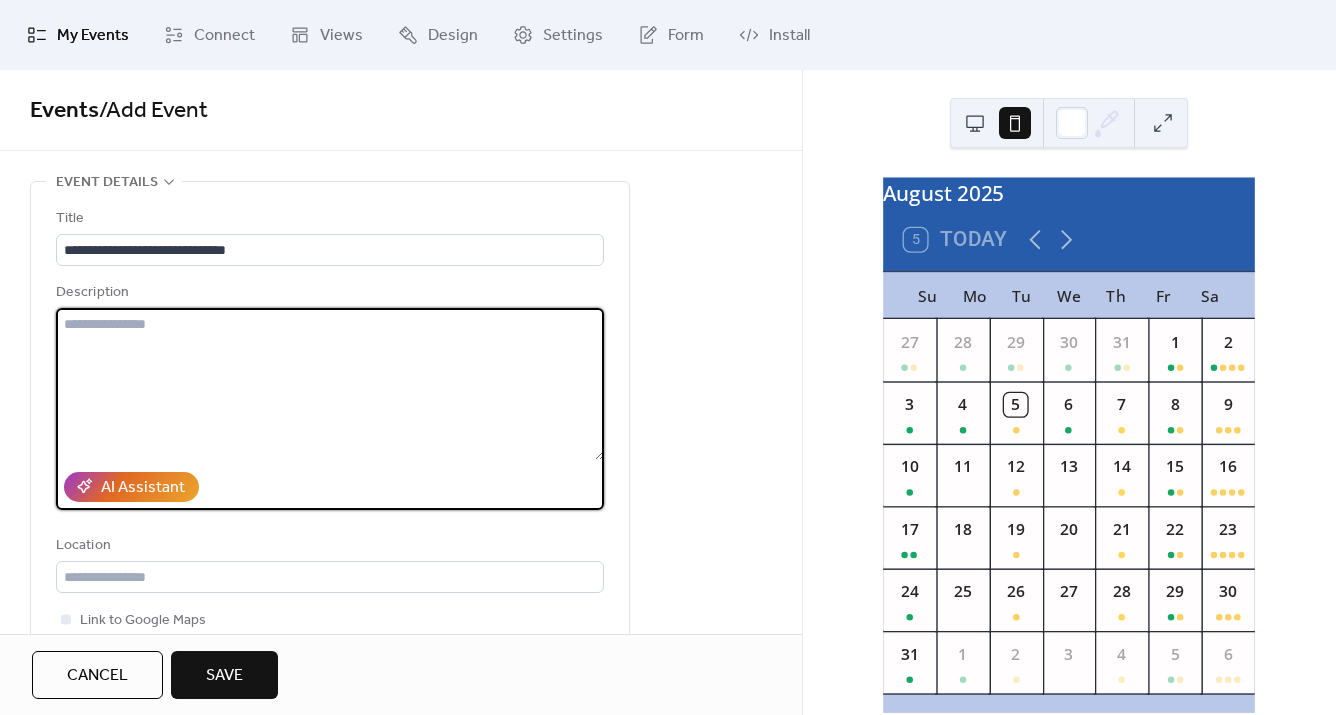 click at bounding box center [330, 384] 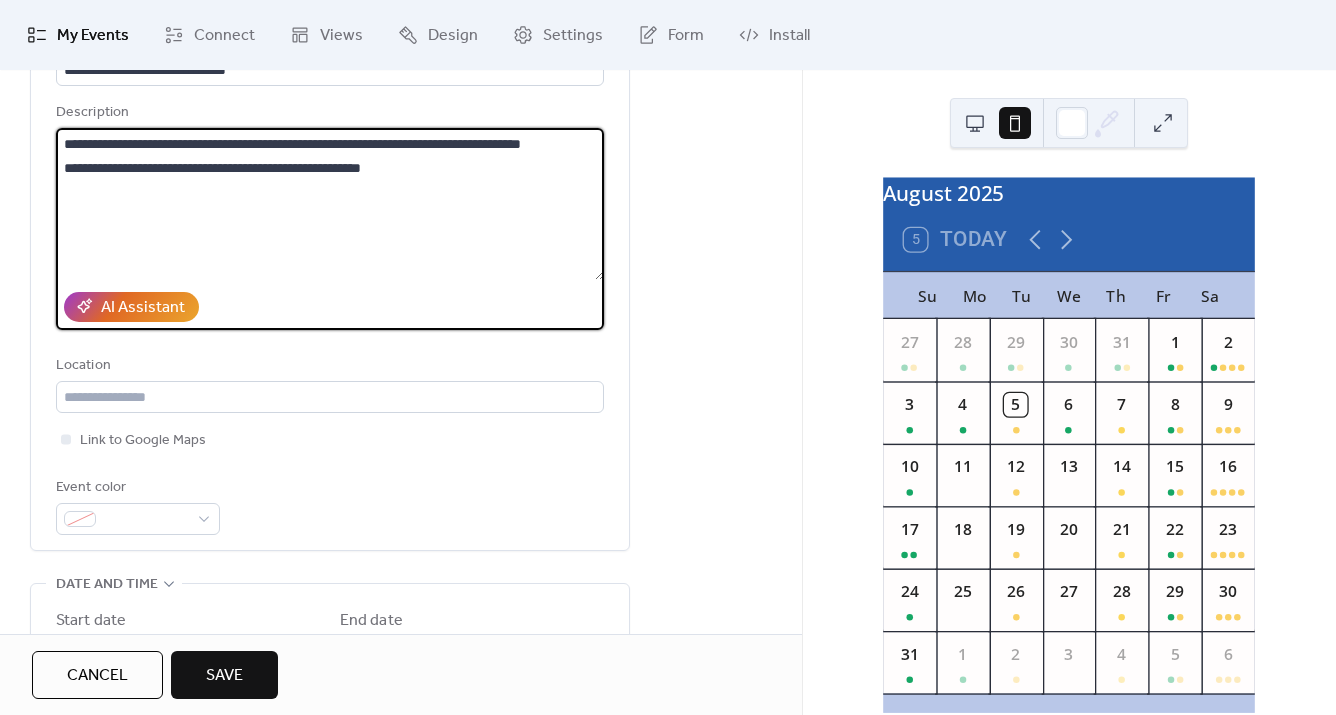 scroll, scrollTop: 181, scrollLeft: 0, axis: vertical 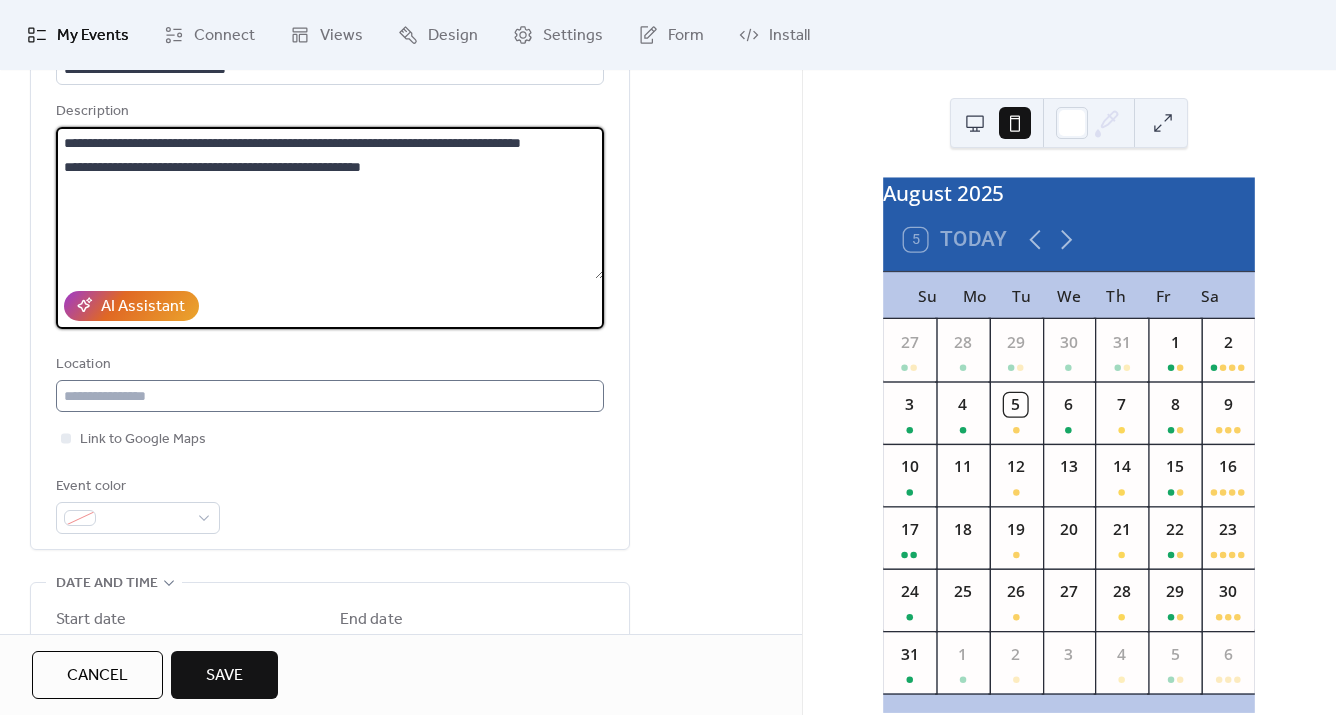 type on "**********" 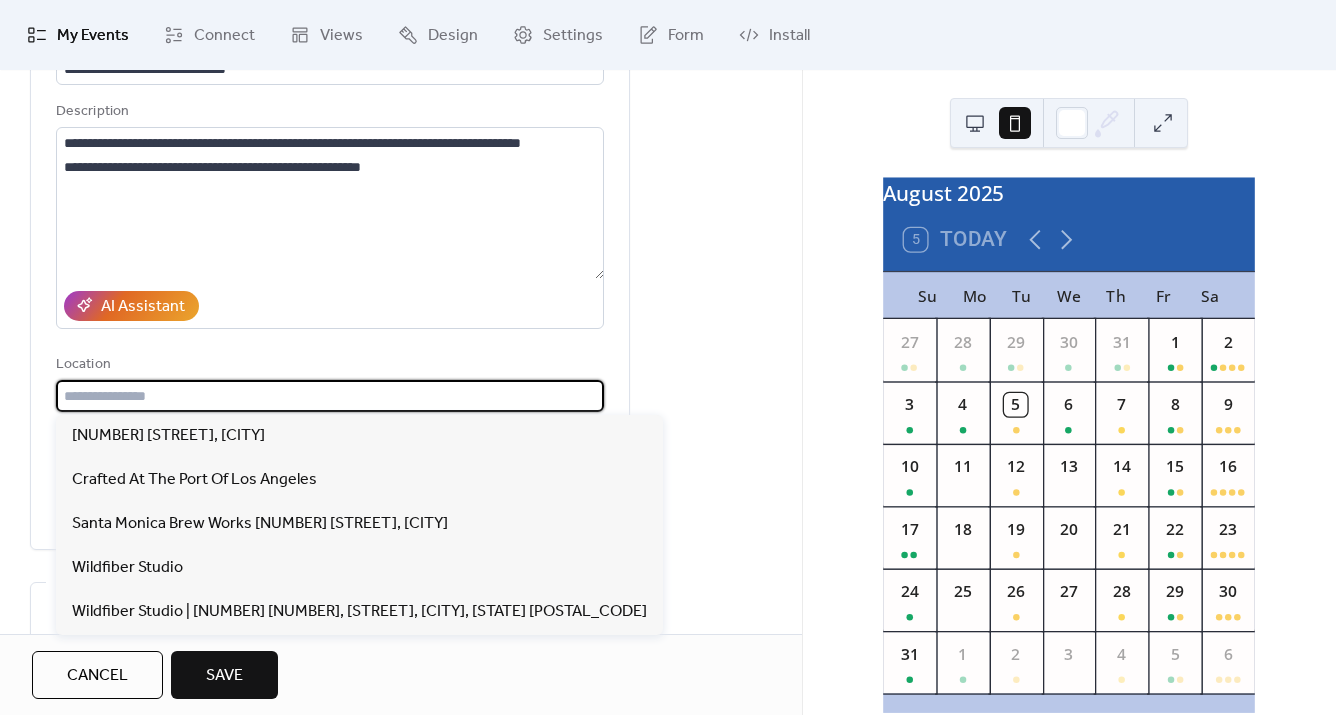 click at bounding box center [330, 396] 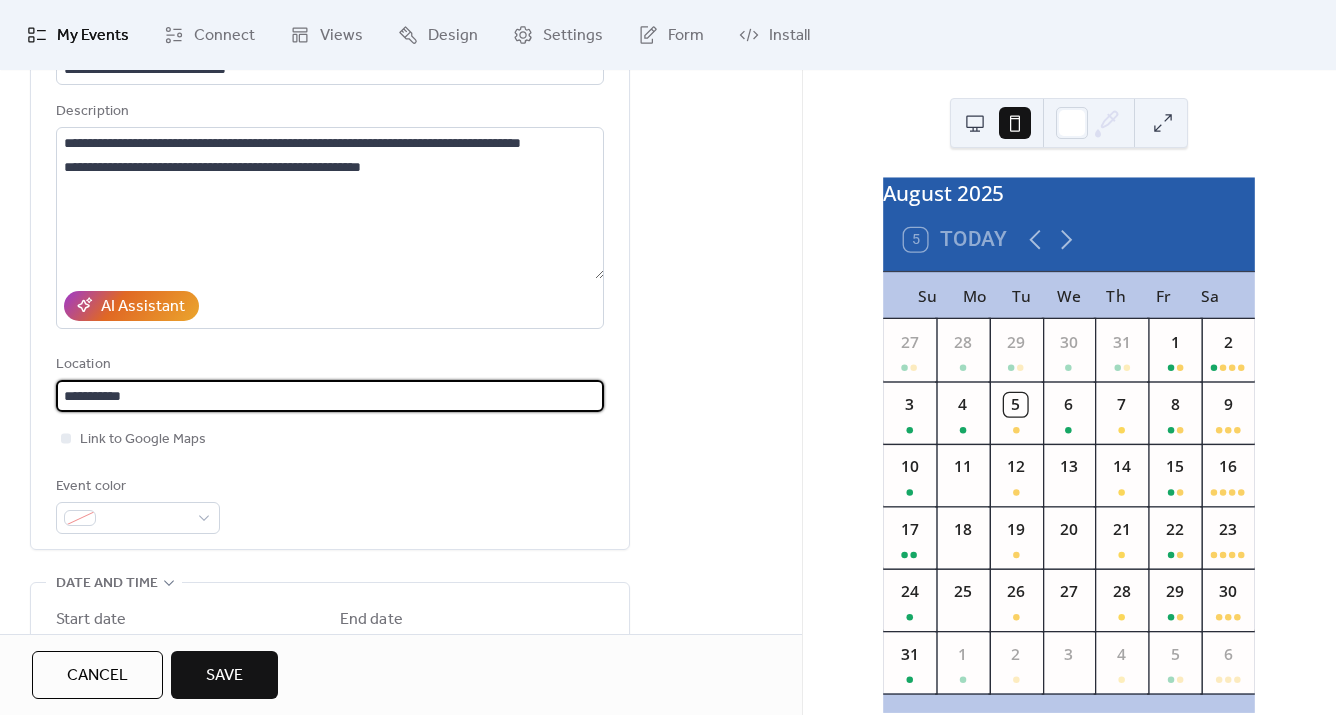click on "**********" at bounding box center [330, 396] 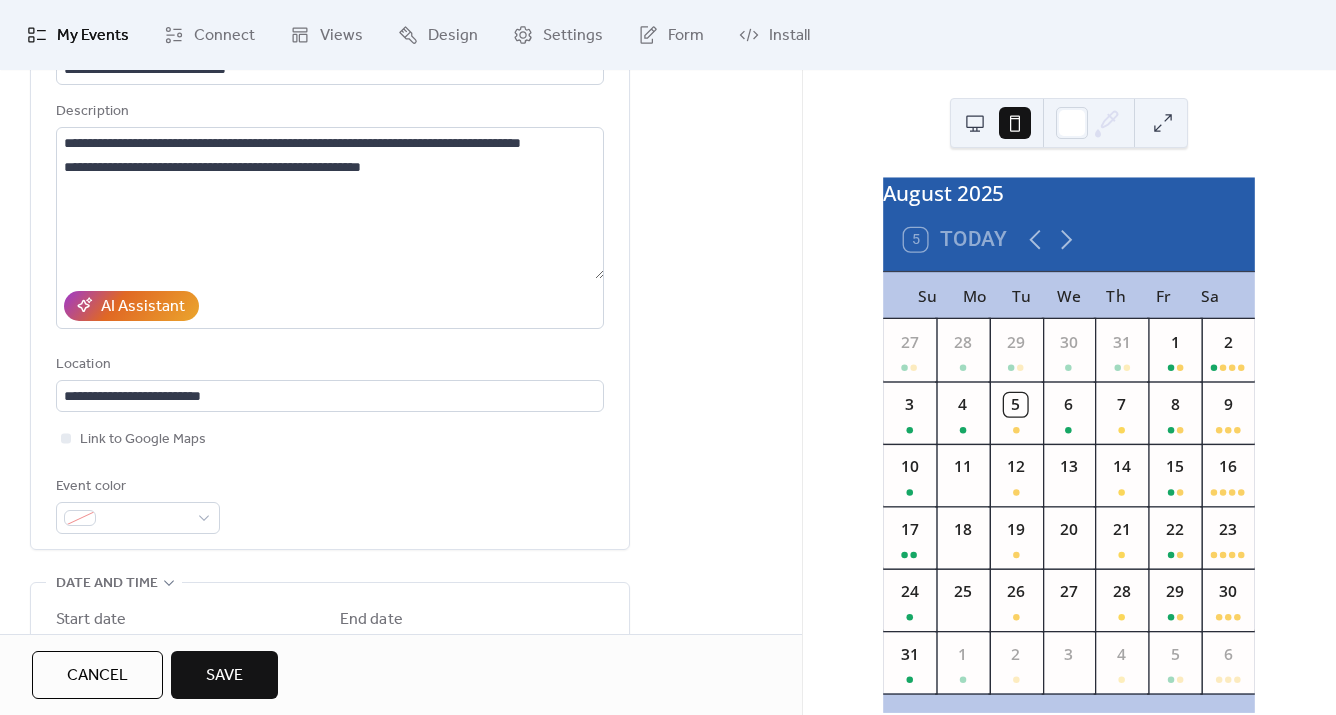 click on "Link to Google Maps" at bounding box center (330, 439) 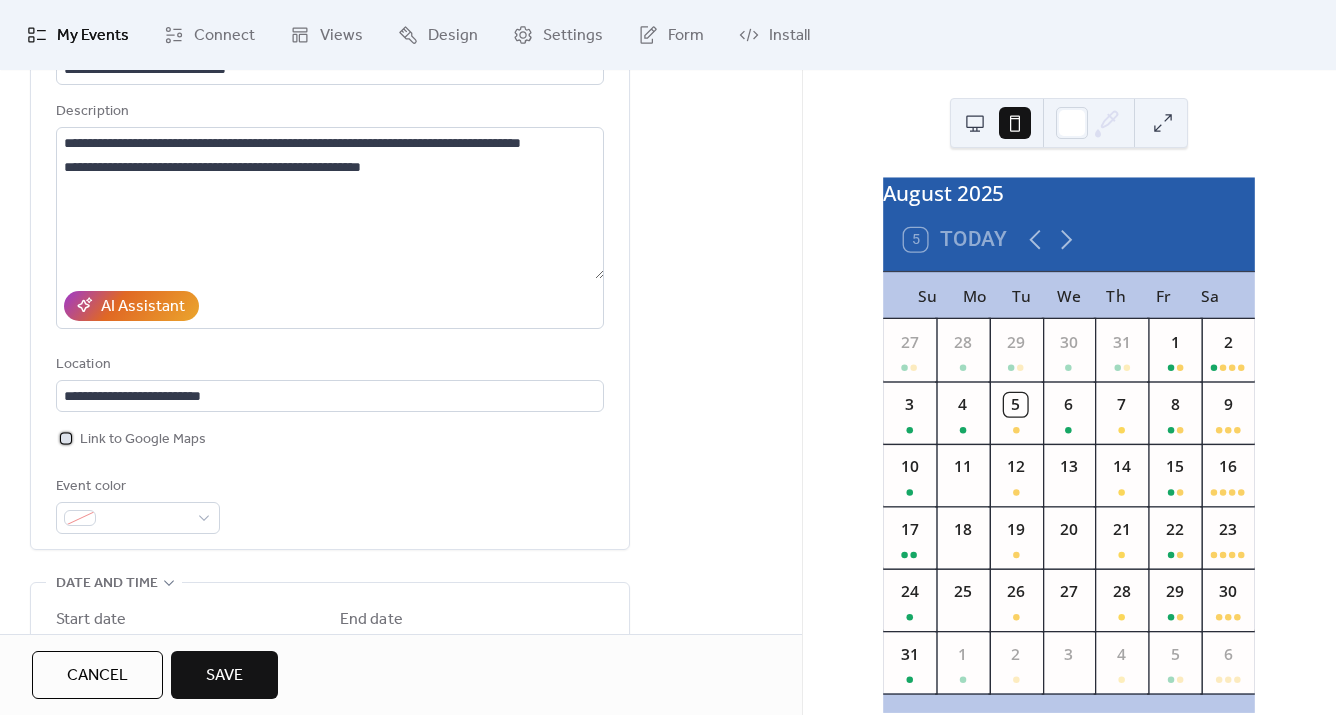 click at bounding box center [66, 438] 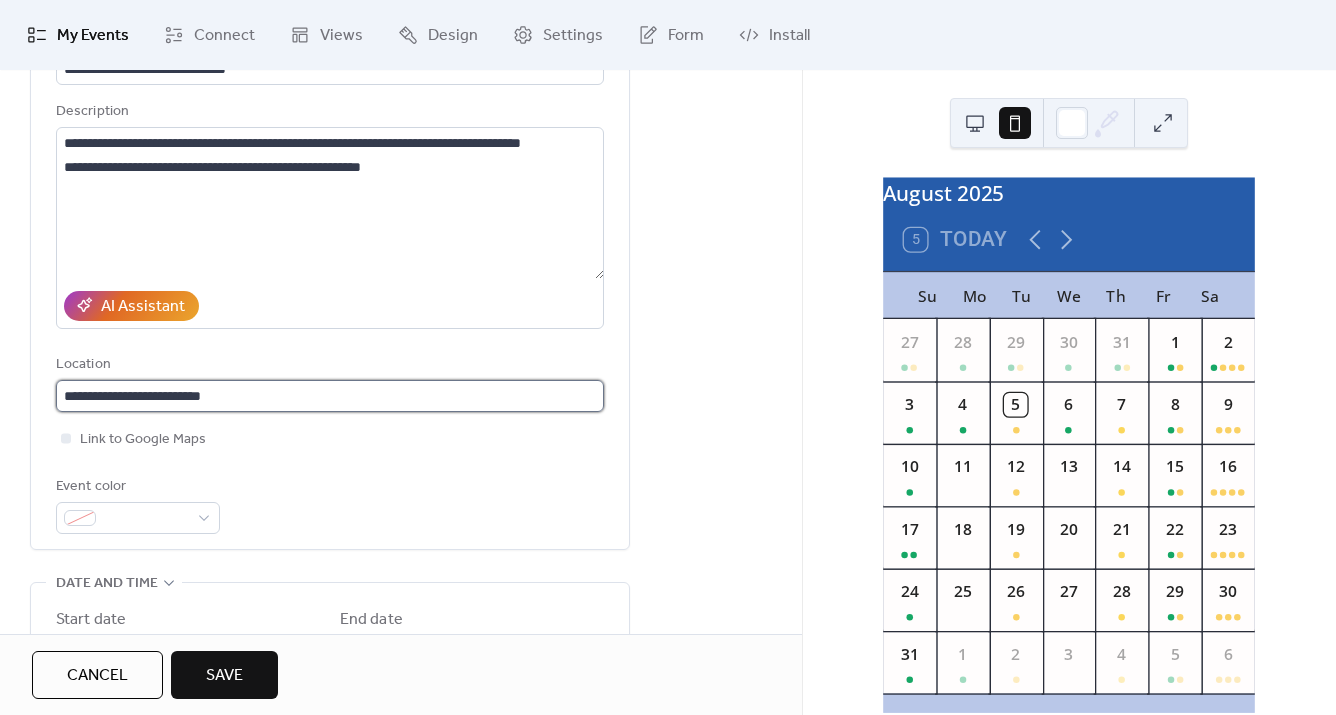 click on "**********" at bounding box center [330, 396] 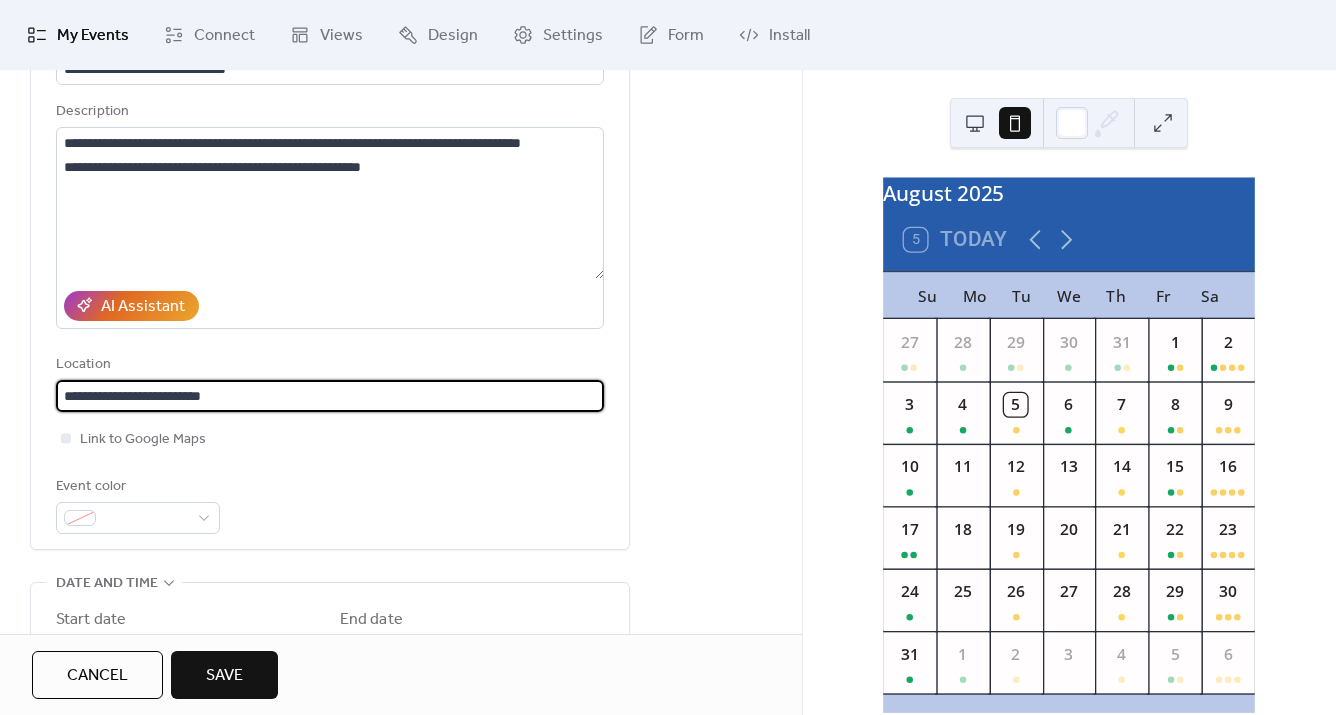 drag, startPoint x: 257, startPoint y: 395, endPoint x: 48, endPoint y: 387, distance: 209.15306 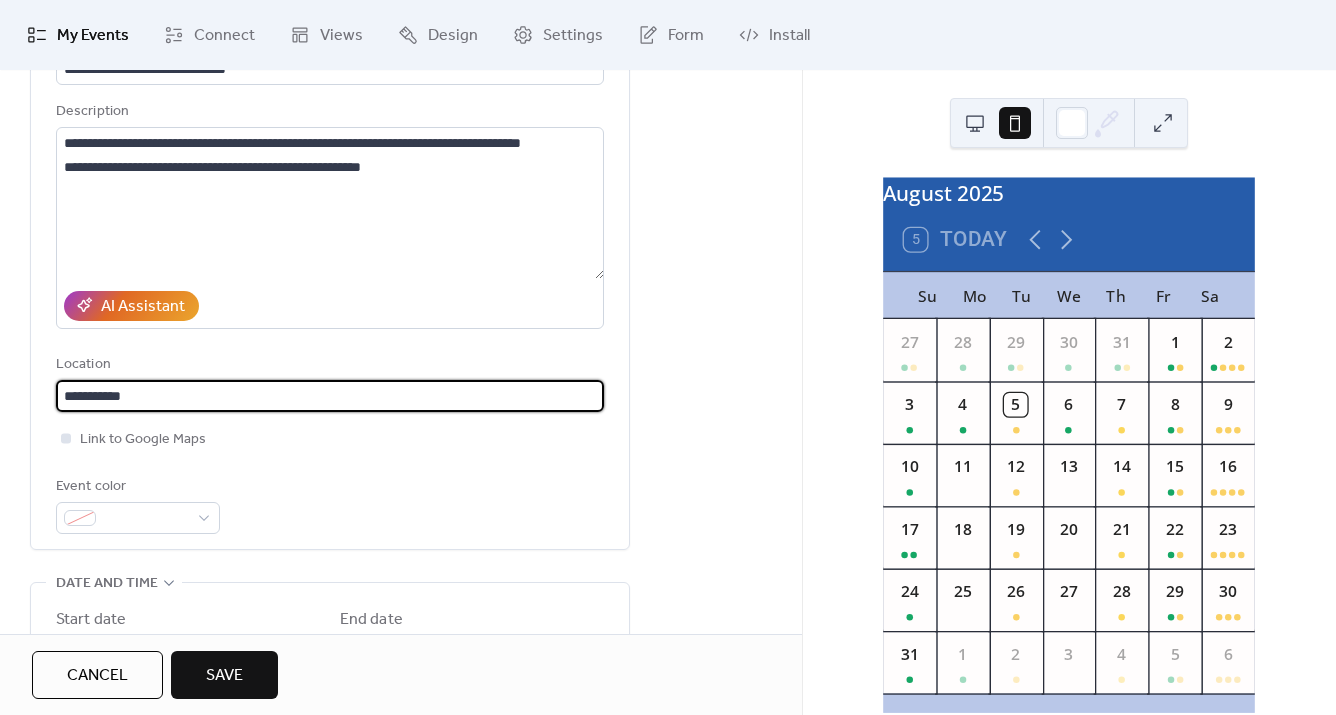 type on "**********" 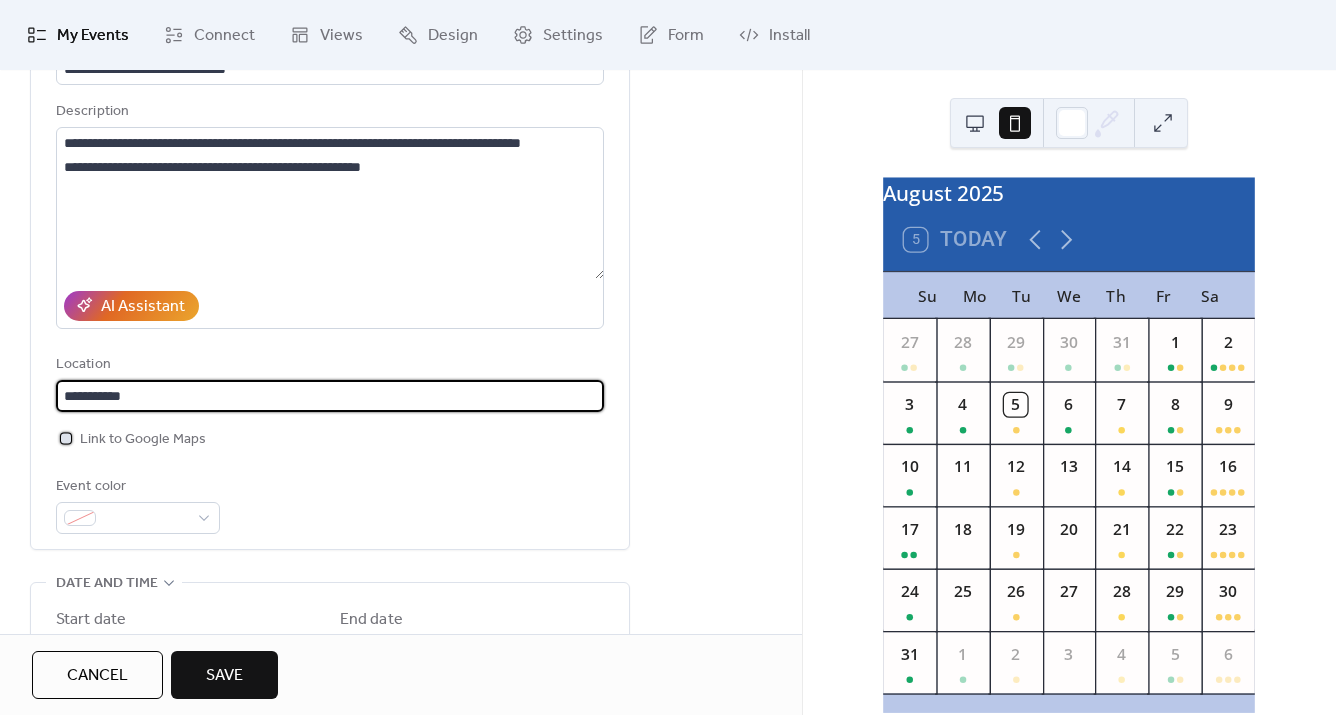 click on "Link to Google Maps" at bounding box center (143, 440) 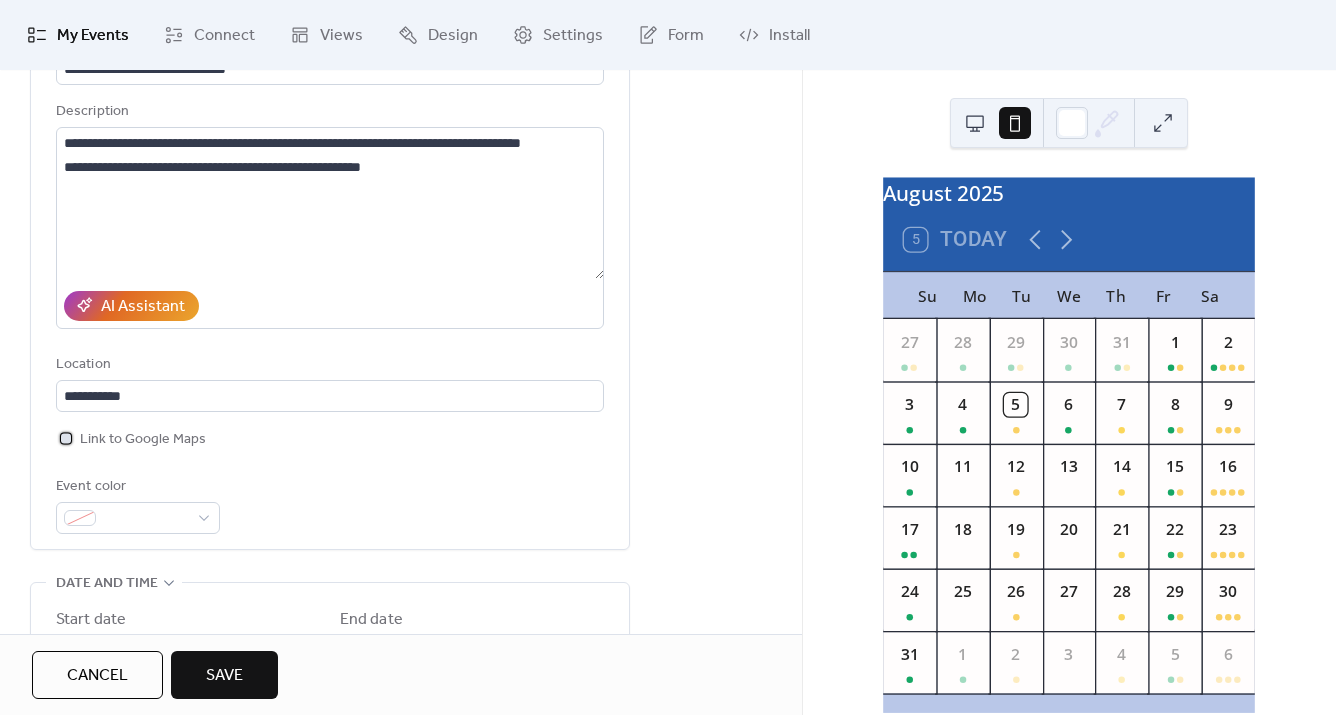 click at bounding box center [66, 438] 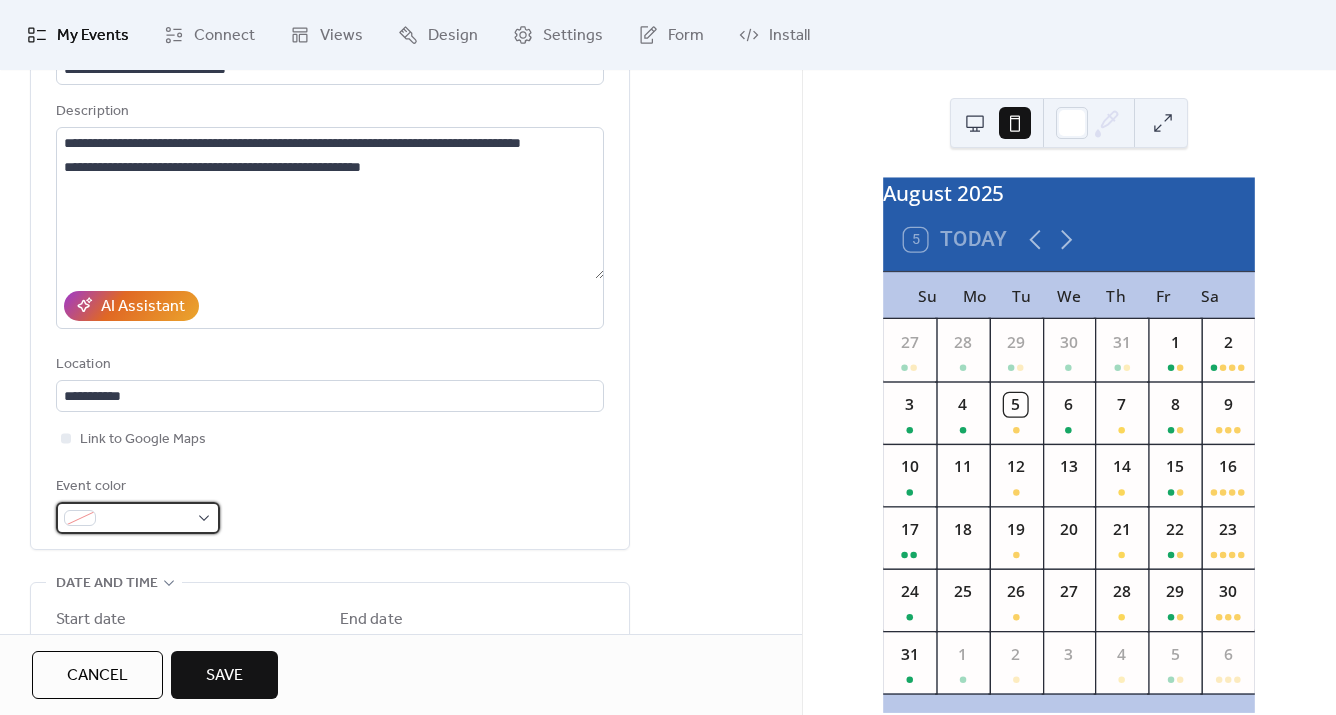 click at bounding box center (138, 518) 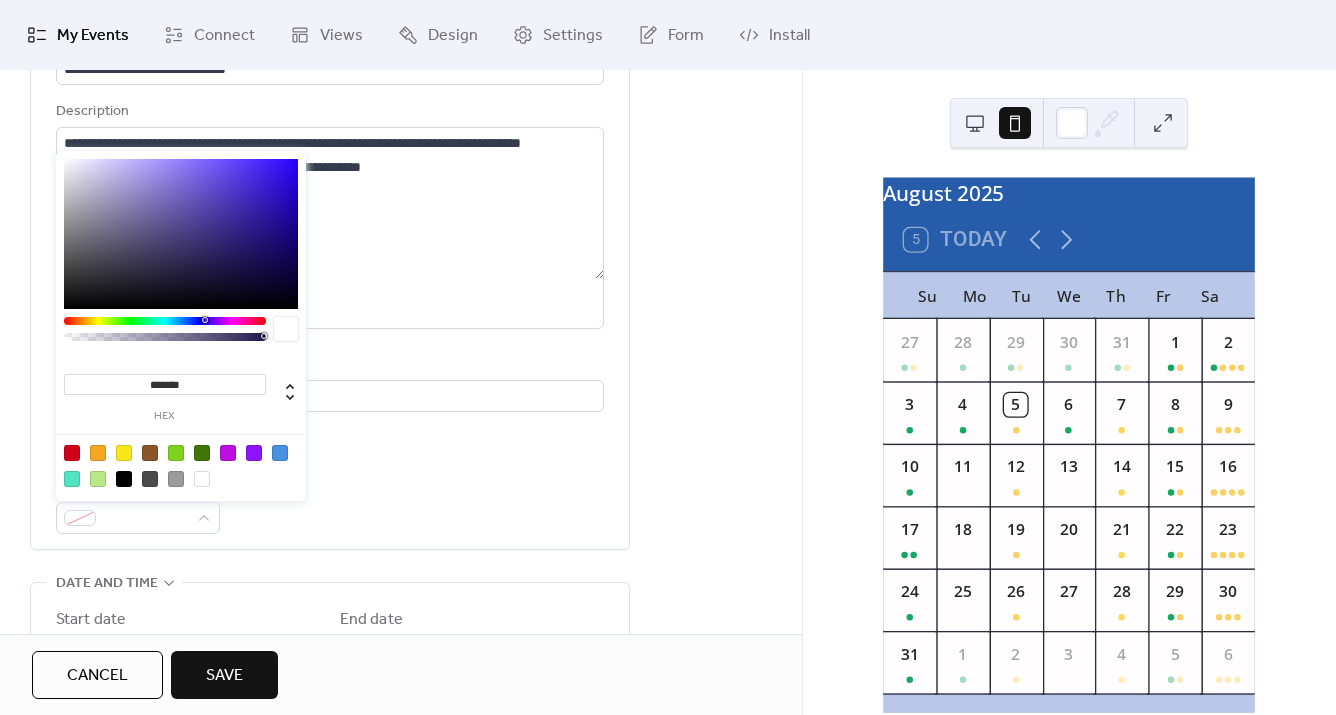 click at bounding box center (280, 453) 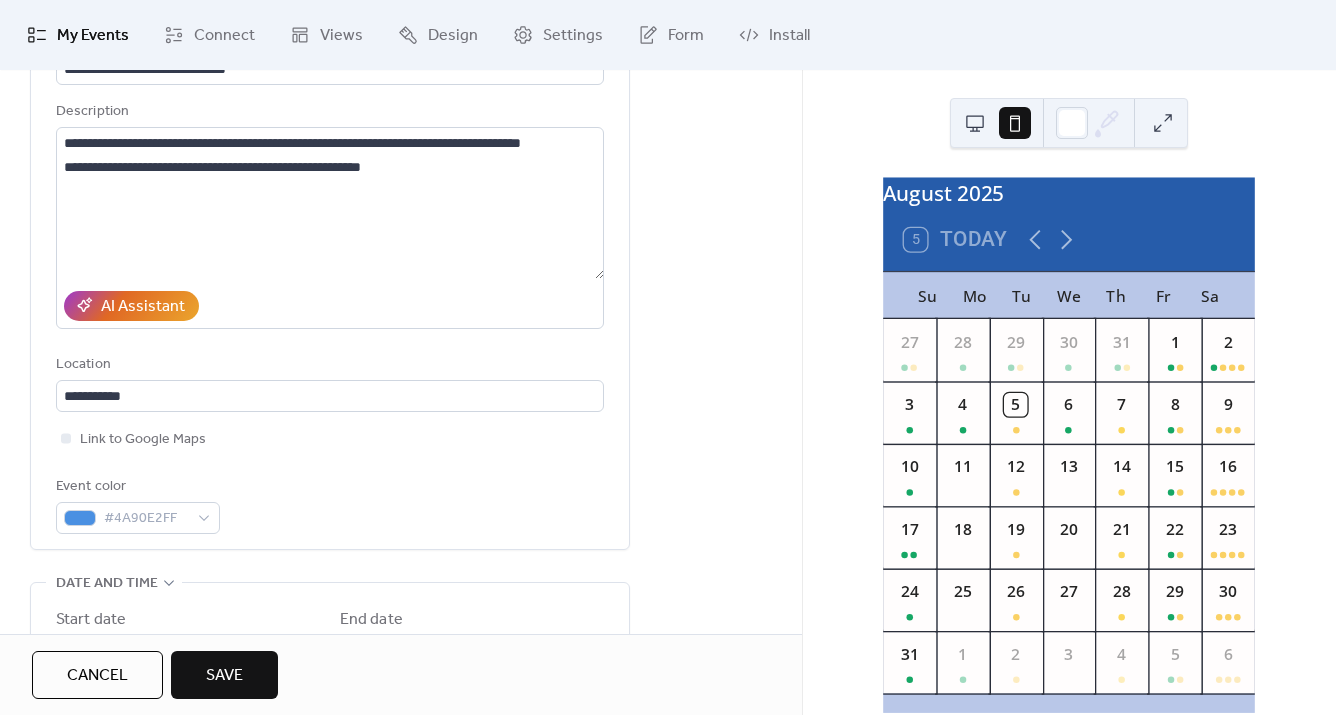 click on "Event color [COLOR_CODE]" at bounding box center [330, 504] 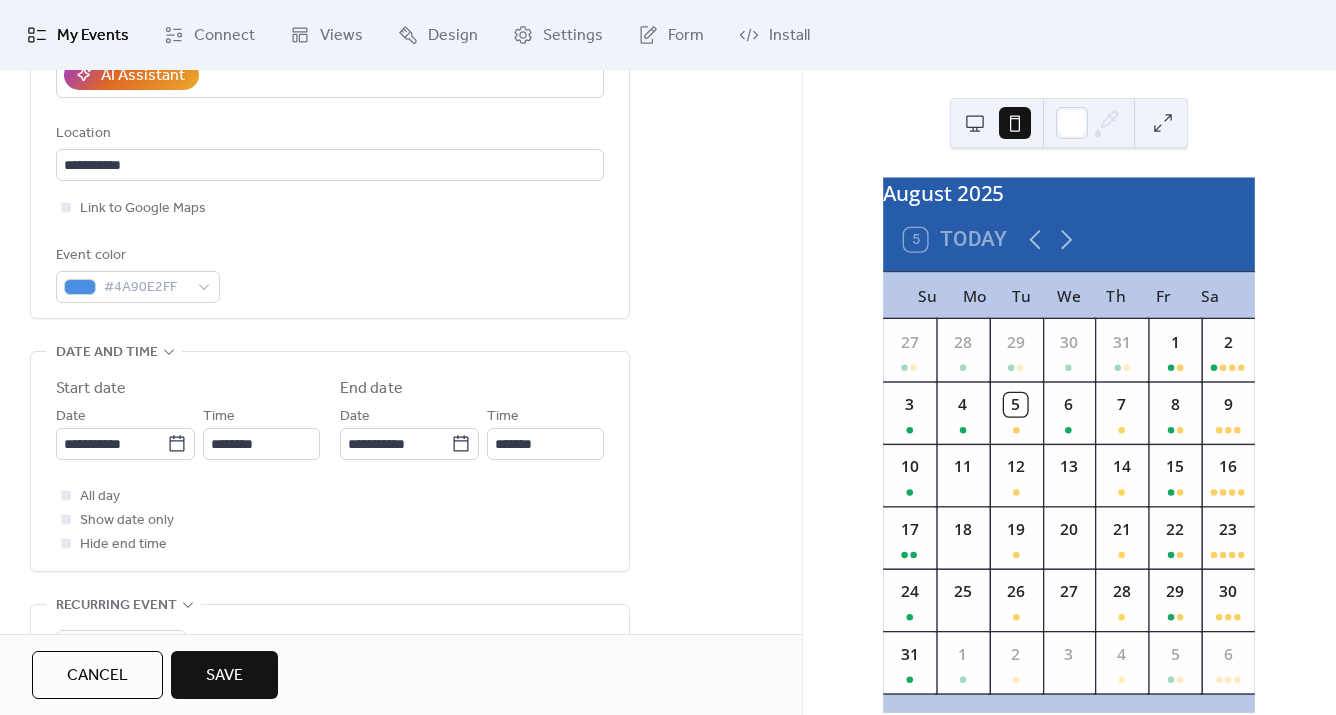 scroll, scrollTop: 454, scrollLeft: 0, axis: vertical 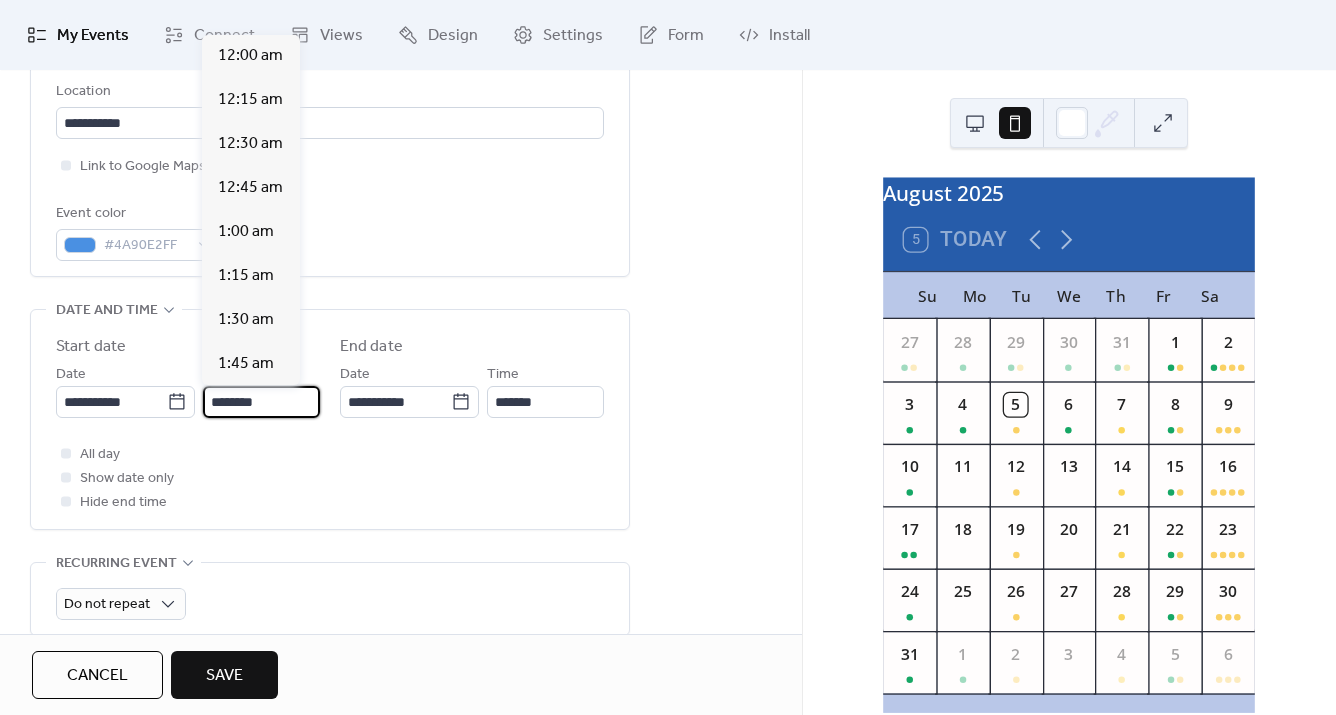 click on "********" at bounding box center (261, 402) 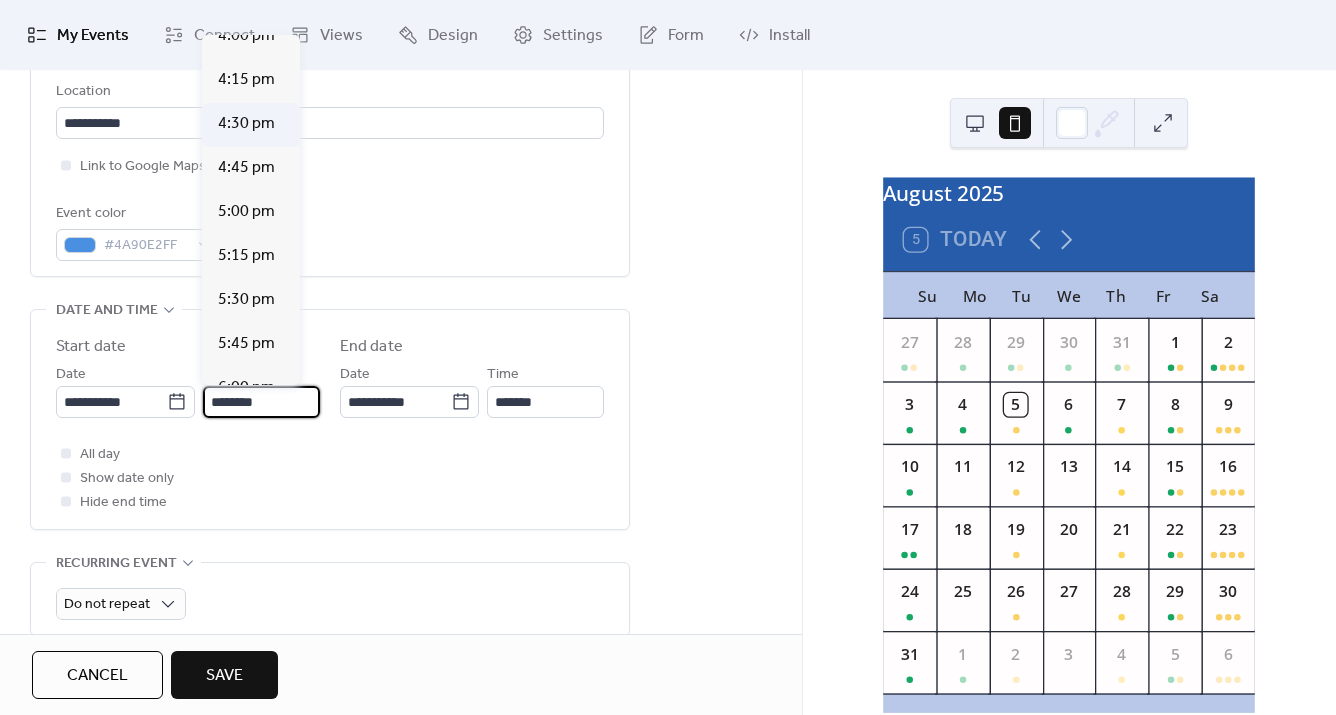 scroll, scrollTop: 2865, scrollLeft: 0, axis: vertical 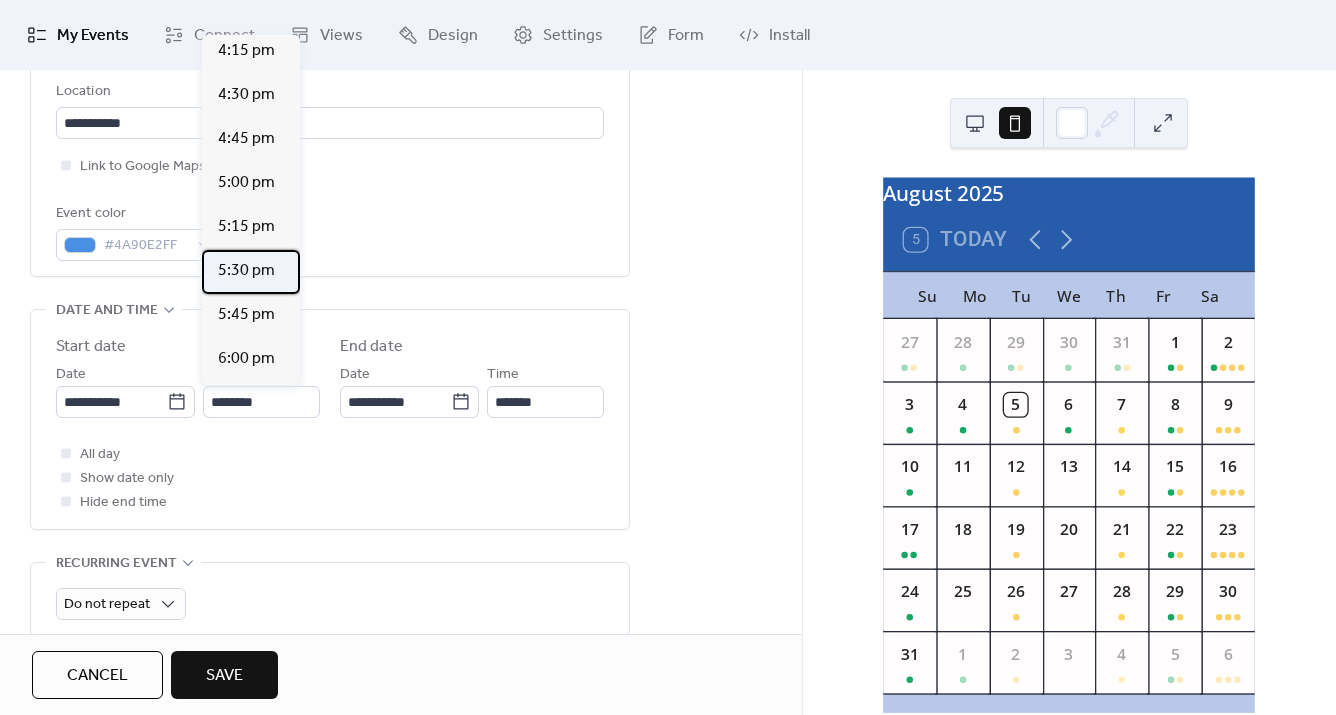 click on "5:30 pm" at bounding box center [246, 271] 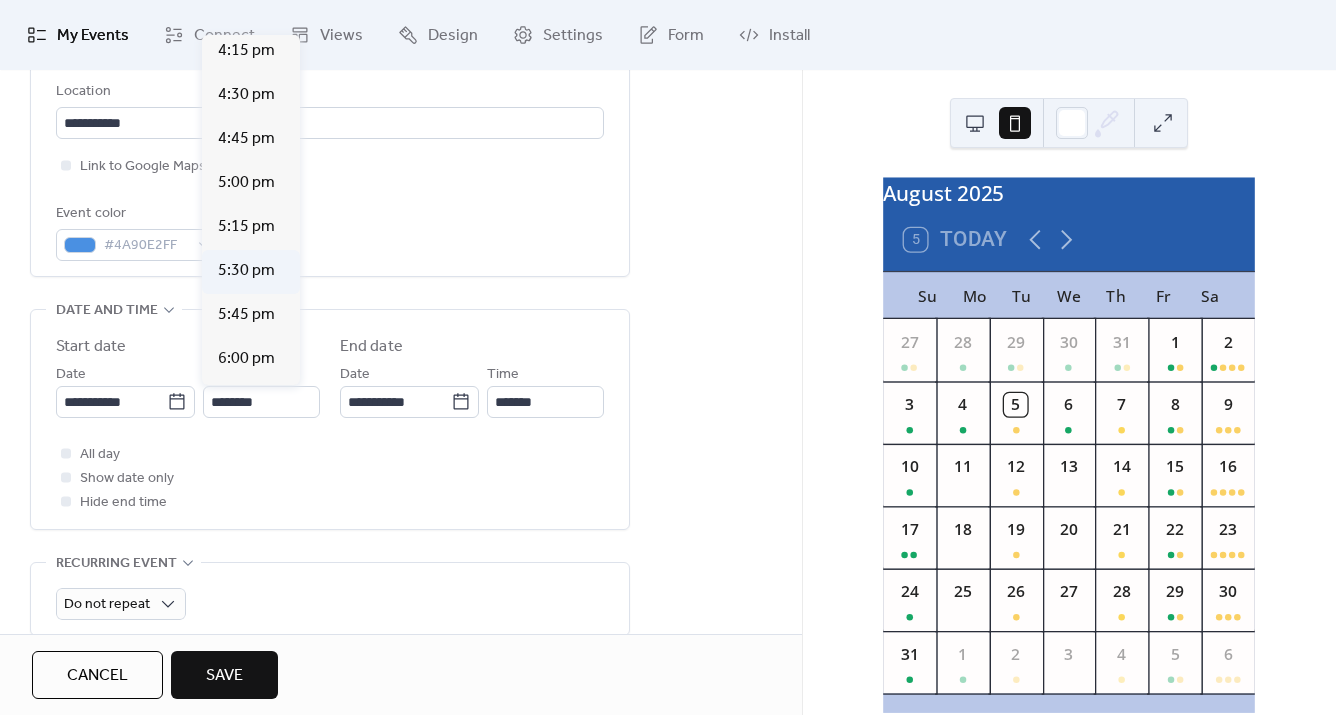 type on "*******" 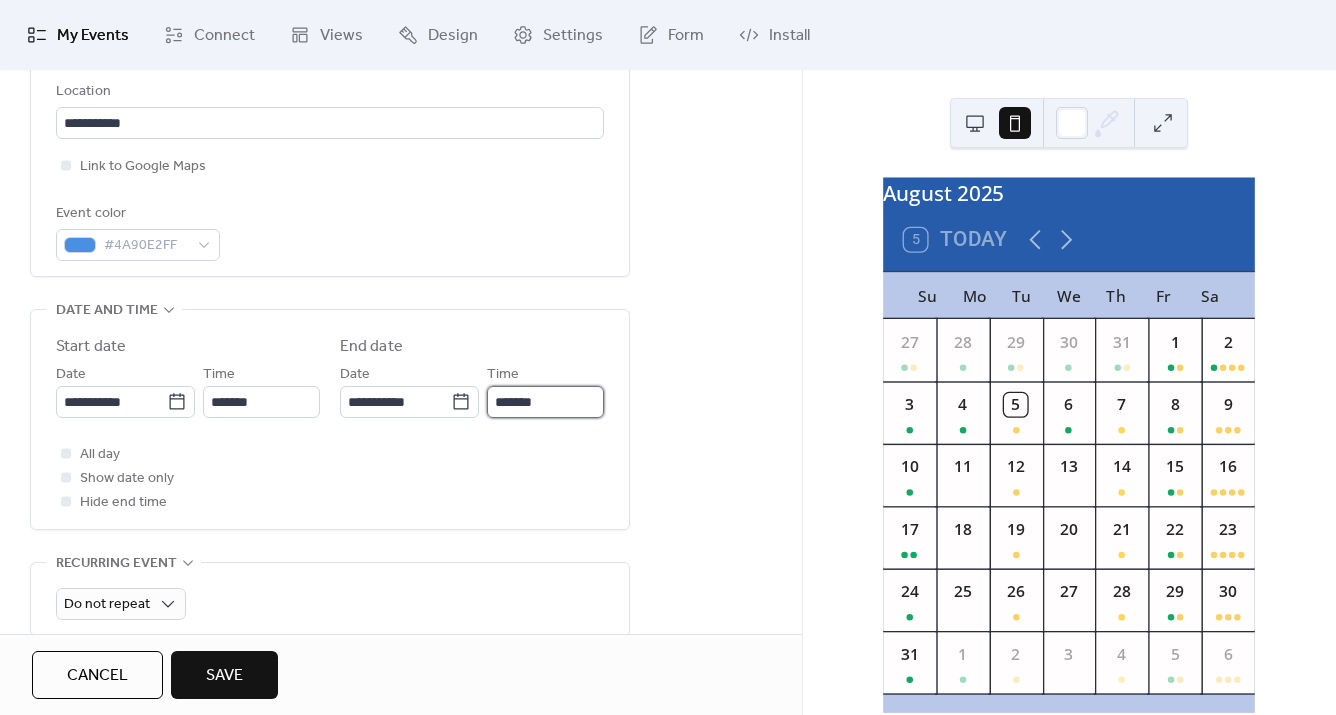 click on "*******" at bounding box center [545, 402] 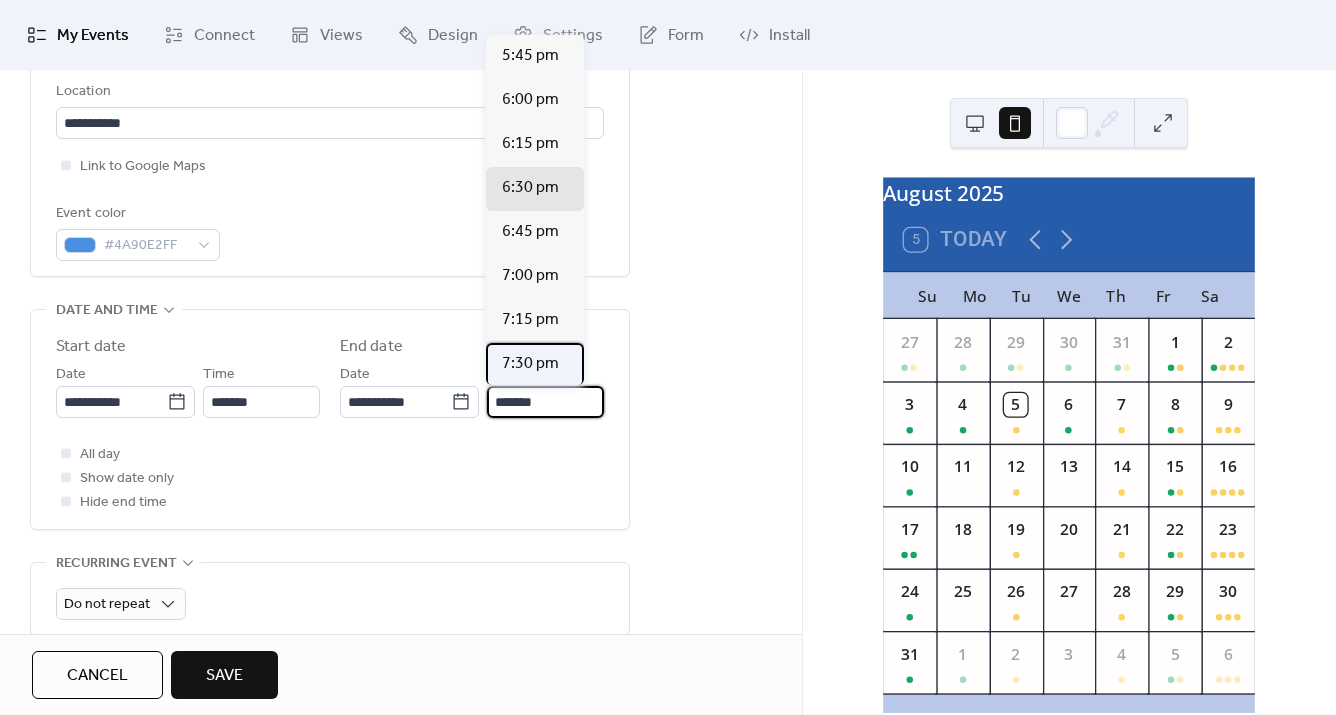 click on "7:30 pm" at bounding box center (530, 364) 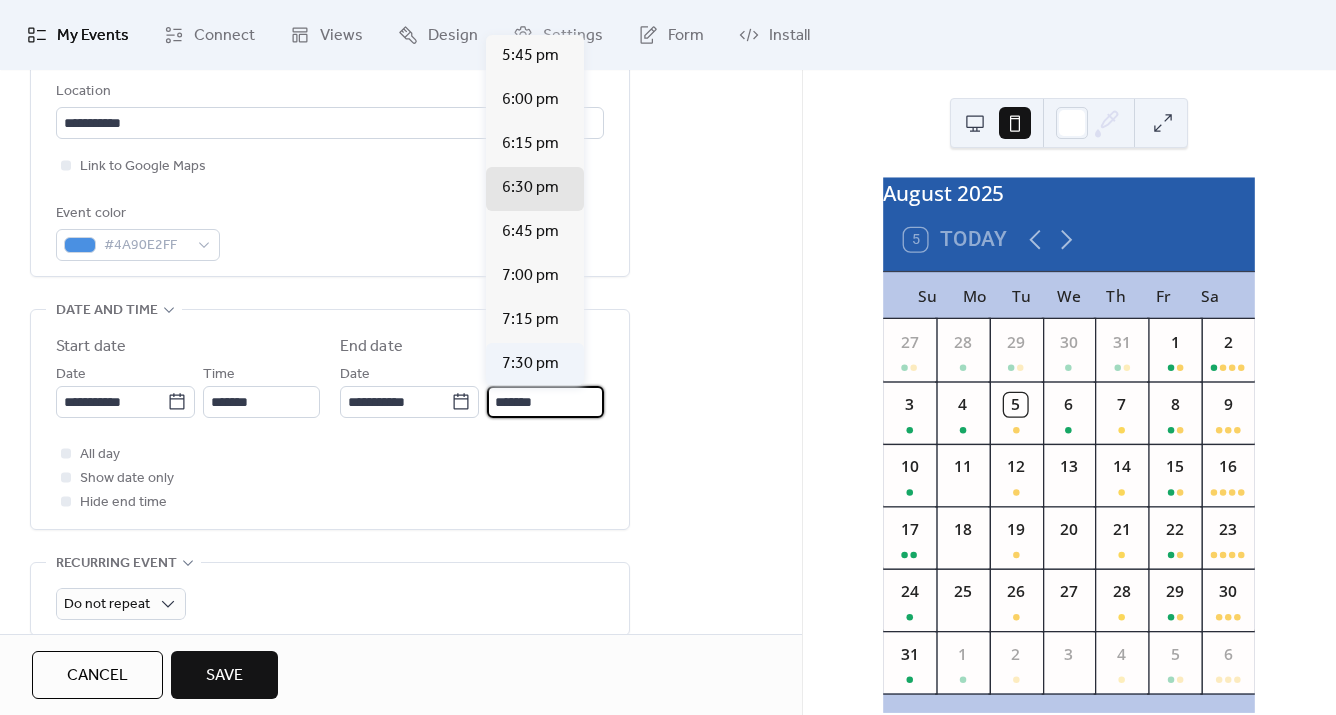type on "*******" 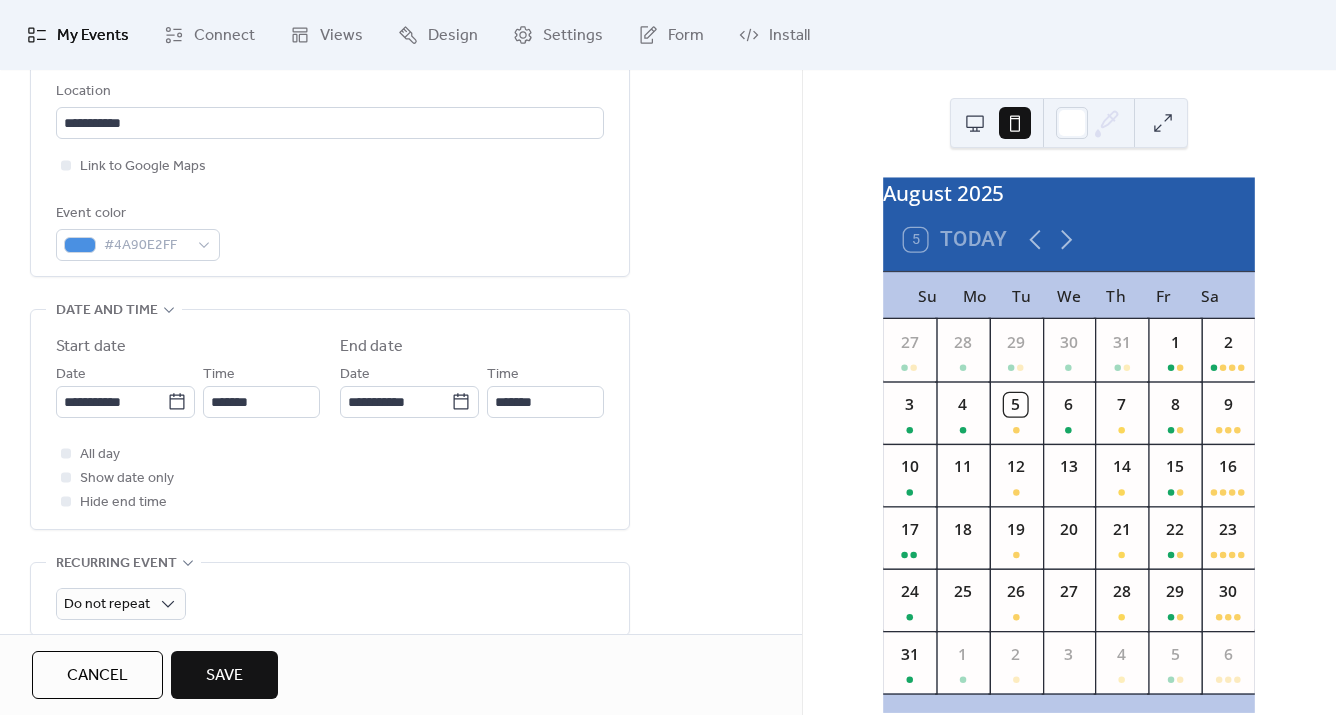 click on "All day Show date only Hide end time" at bounding box center [330, 478] 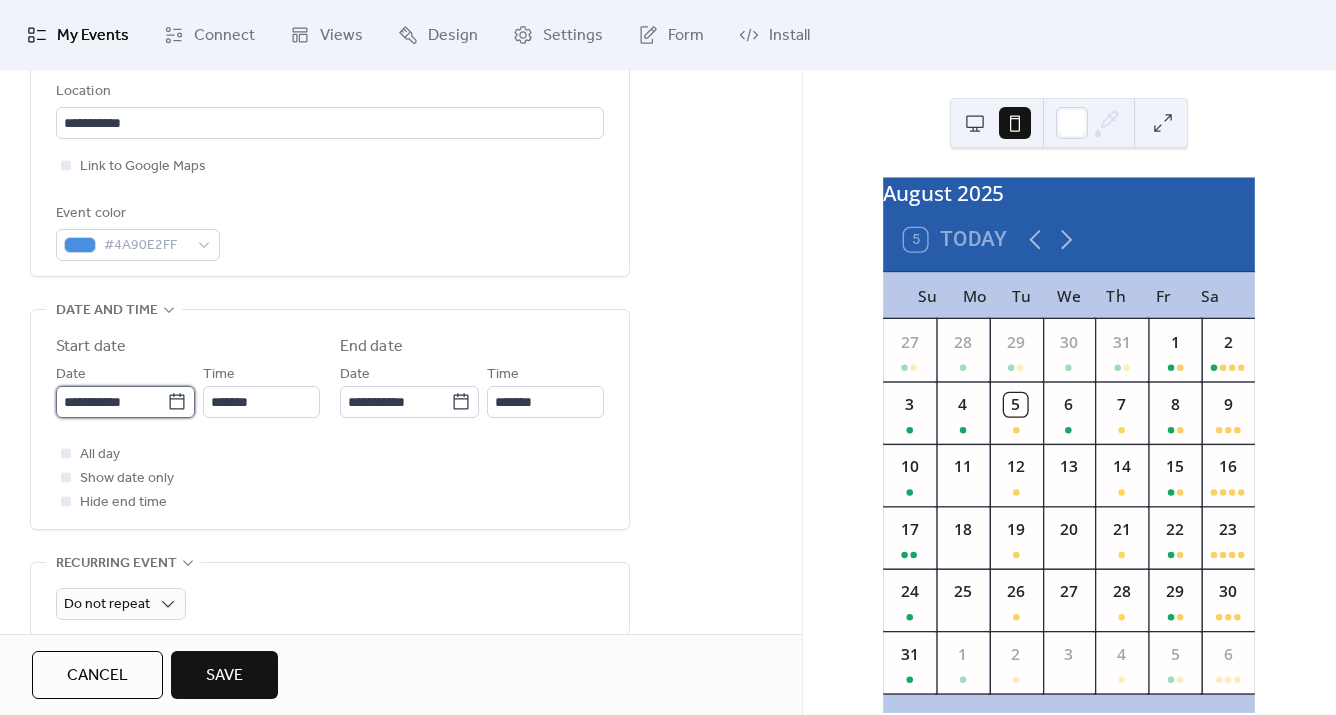 click on "**********" at bounding box center [111, 402] 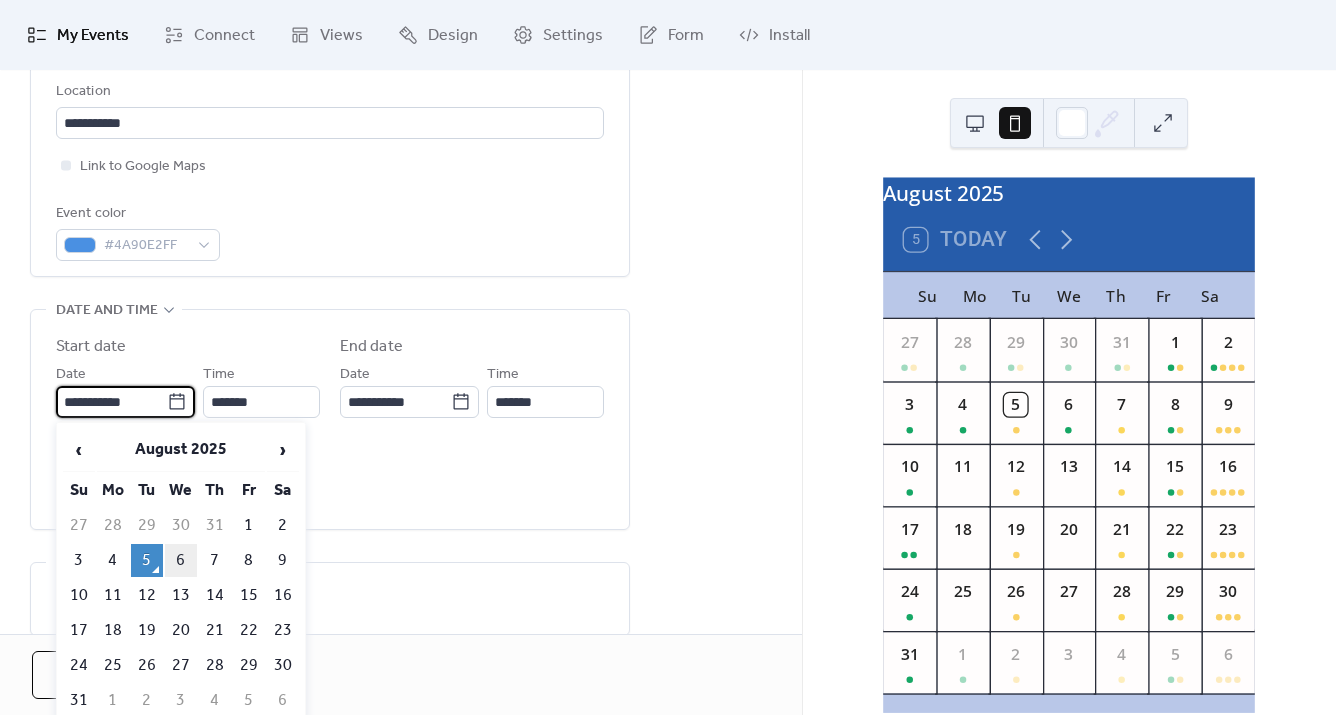 click on "6" at bounding box center (181, 560) 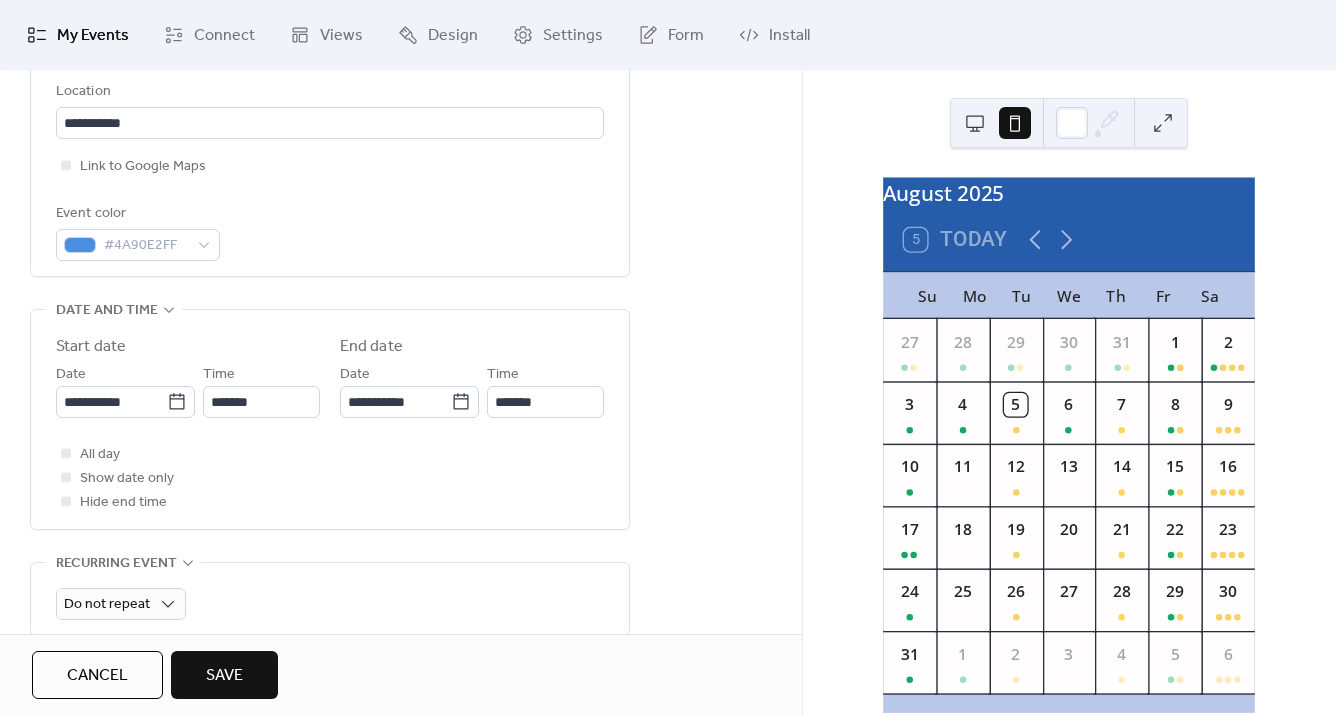 click on "All day Show date only Hide end time" at bounding box center [330, 478] 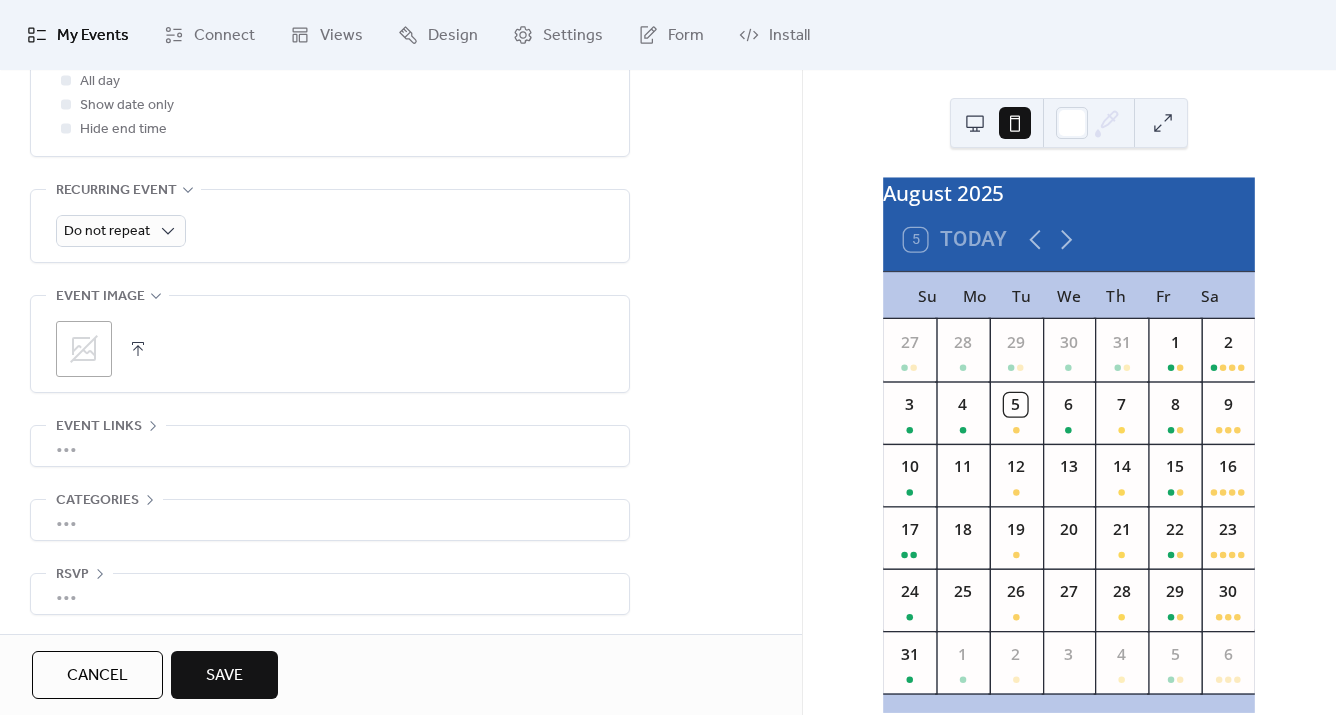 scroll, scrollTop: 830, scrollLeft: 0, axis: vertical 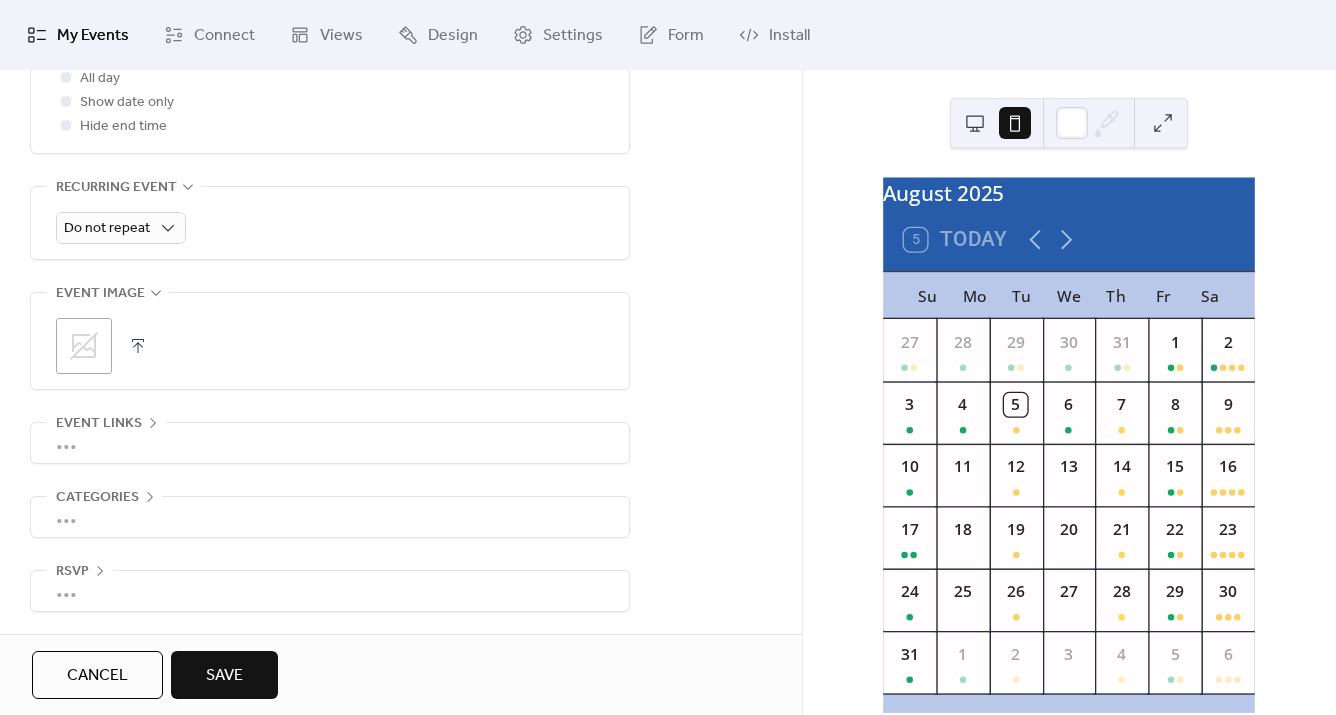 click on "Save" at bounding box center (224, 676) 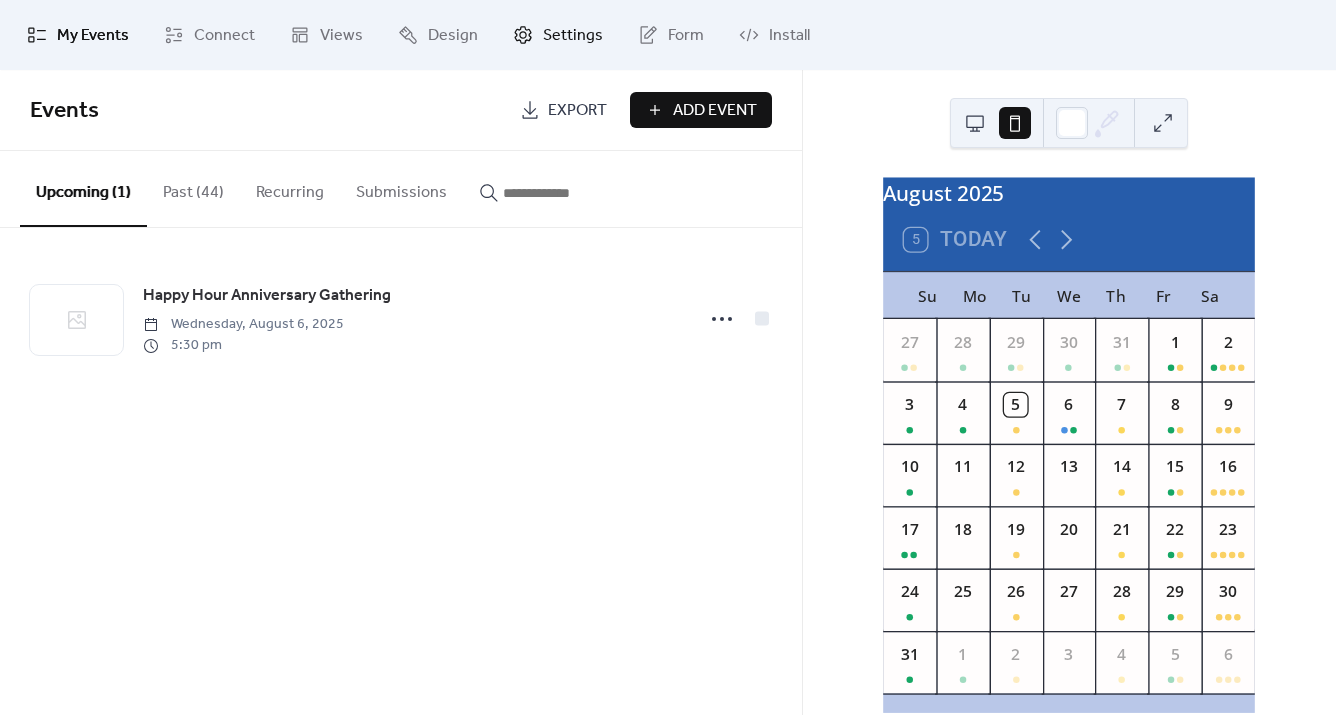 click on "Settings" at bounding box center (573, 36) 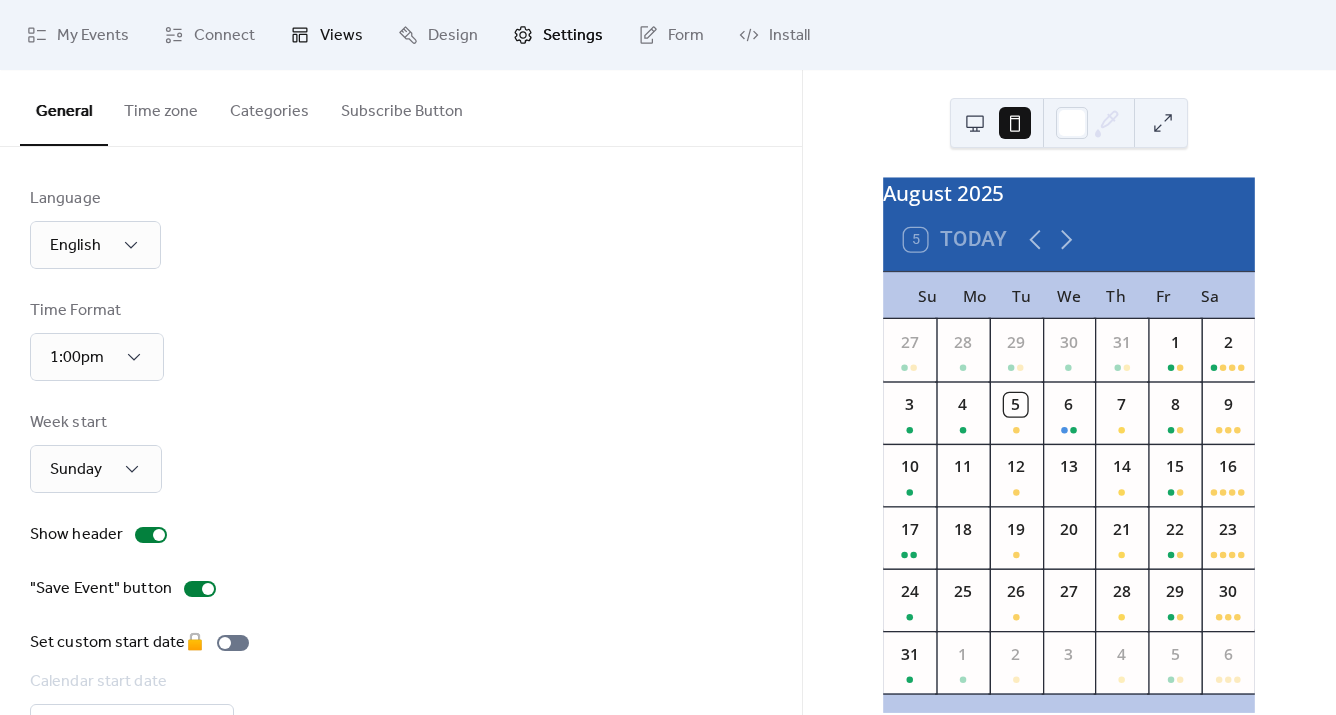 click on "Views" at bounding box center (341, 36) 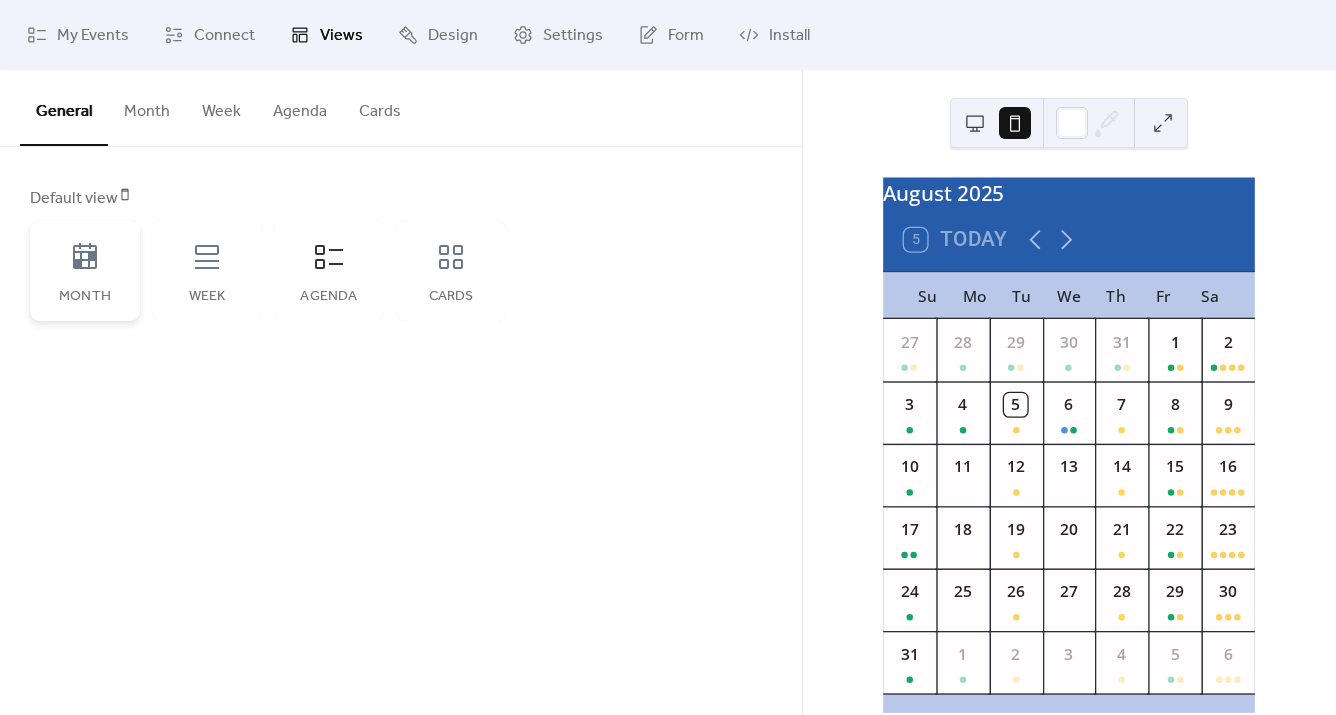 click 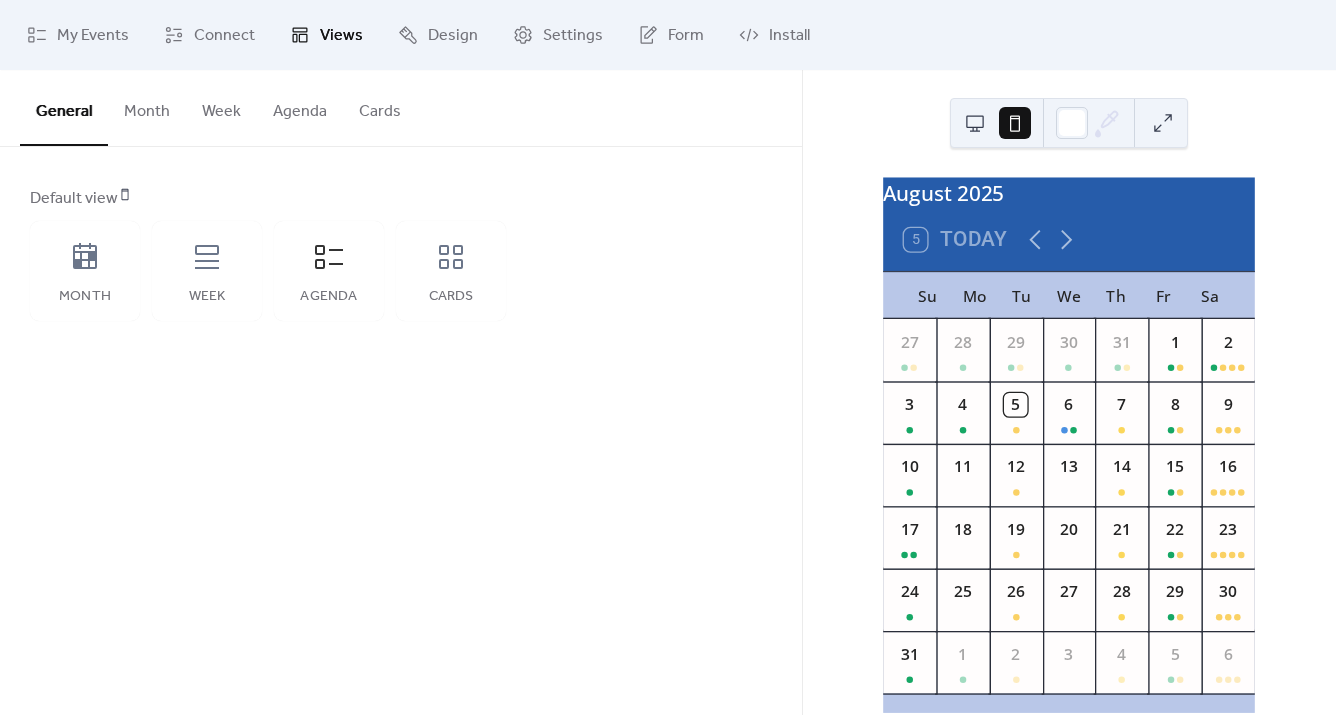 click on "Month" at bounding box center (147, 107) 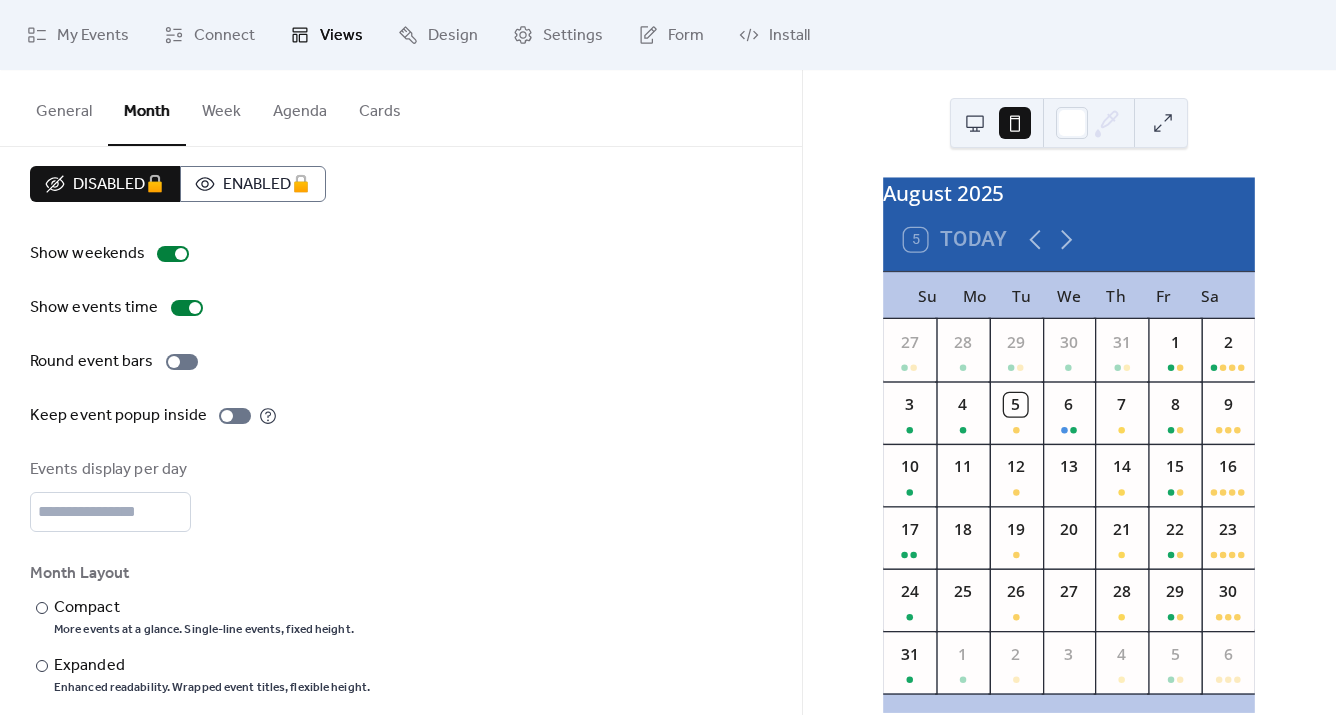 scroll, scrollTop: 41, scrollLeft: 0, axis: vertical 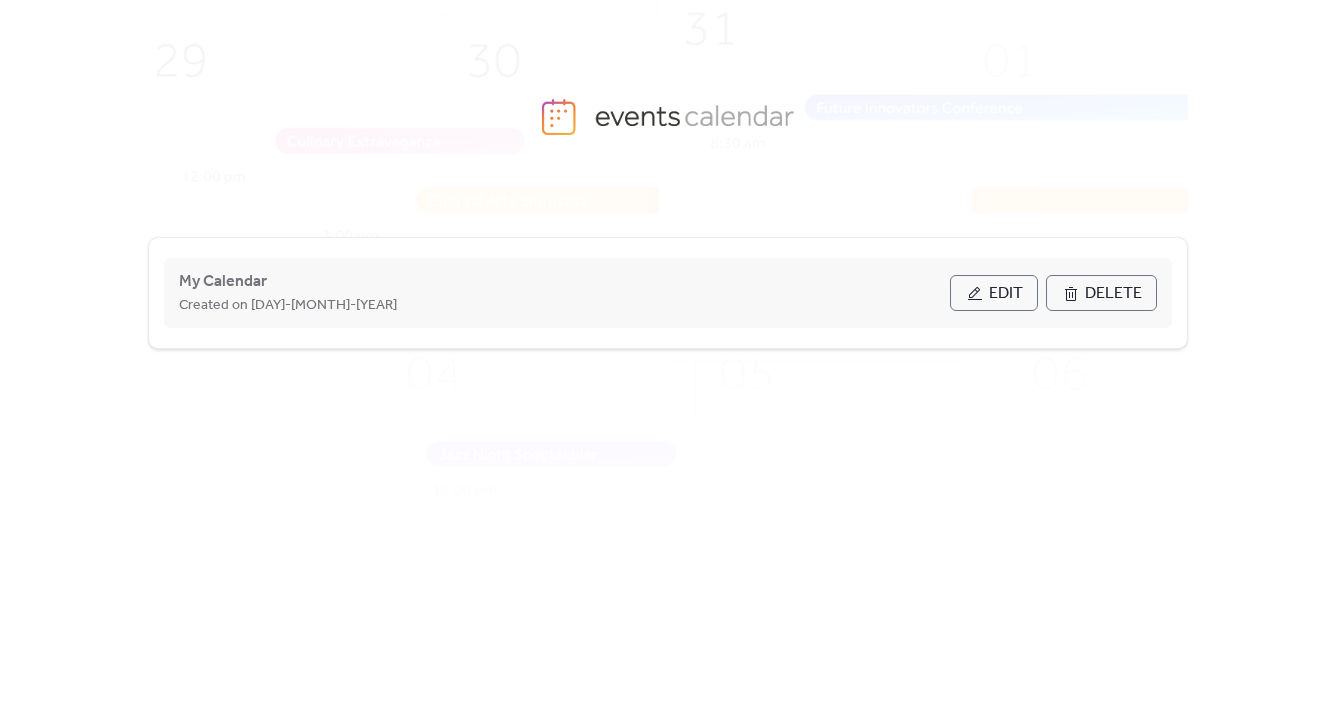 click on "Edit" at bounding box center (1006, 294) 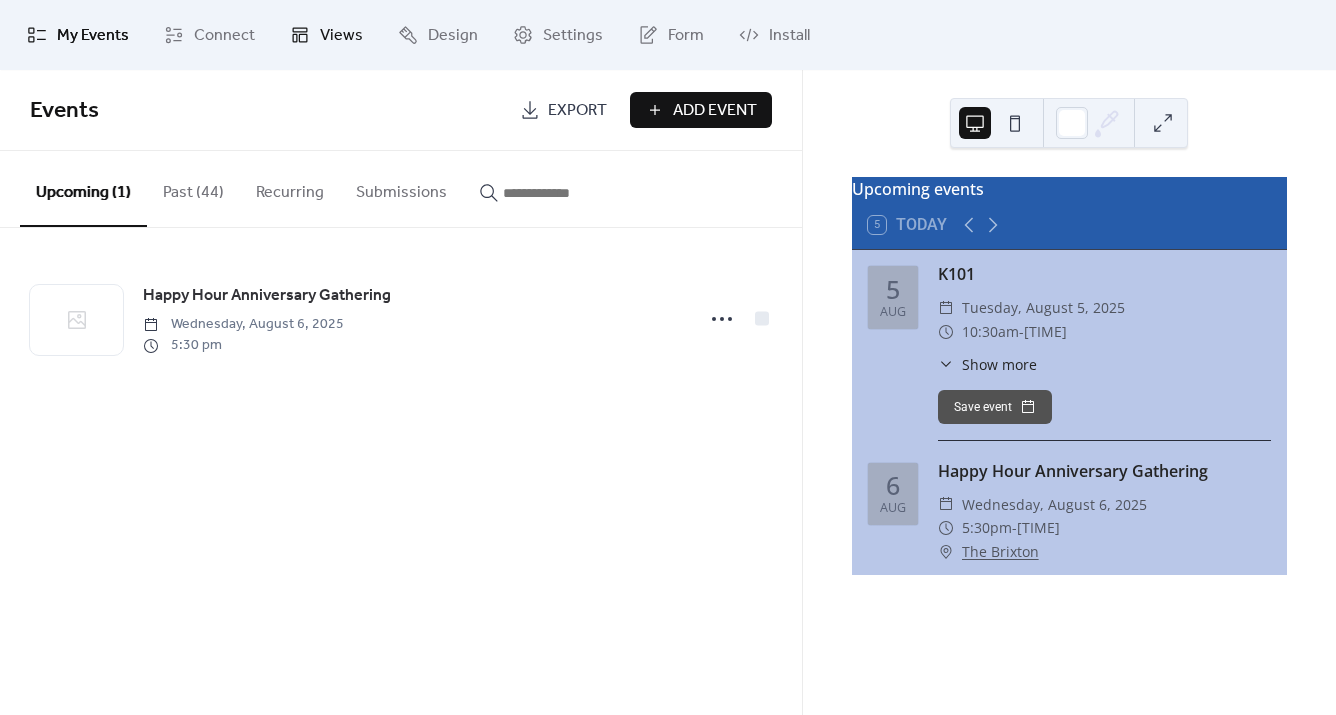 click on "Views" at bounding box center [341, 36] 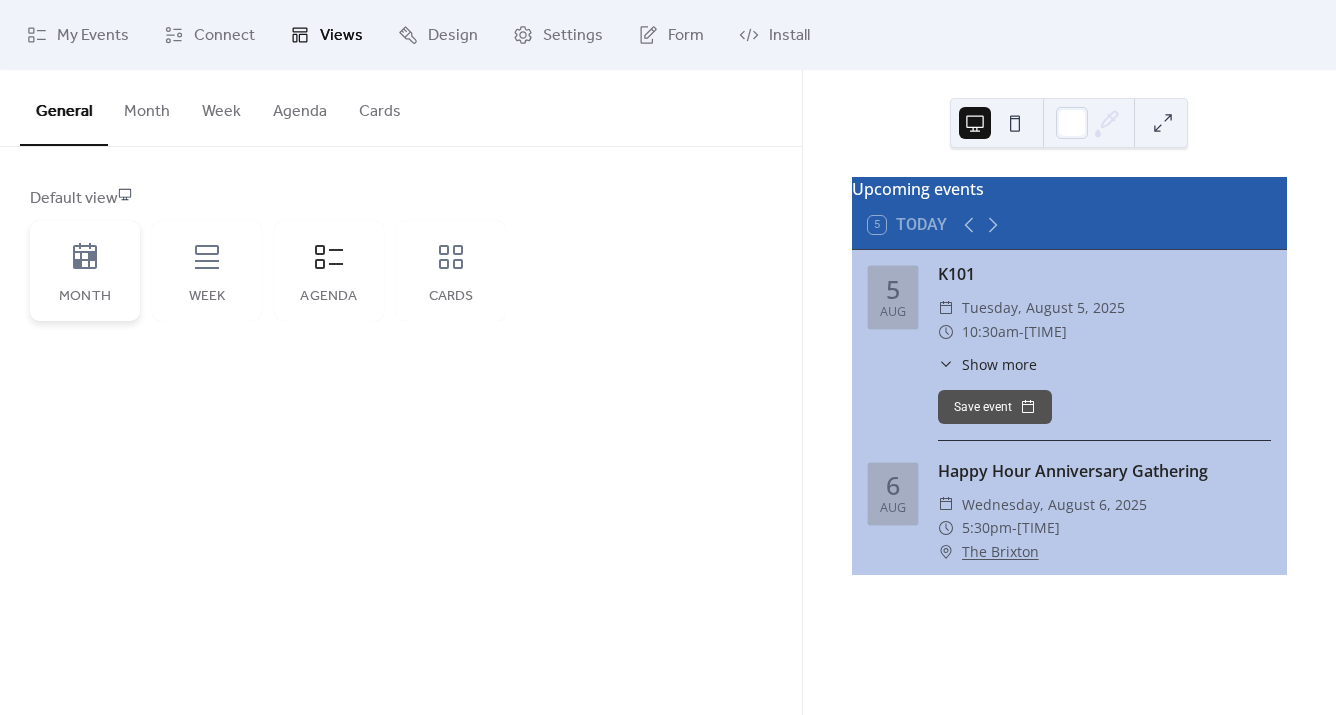 click 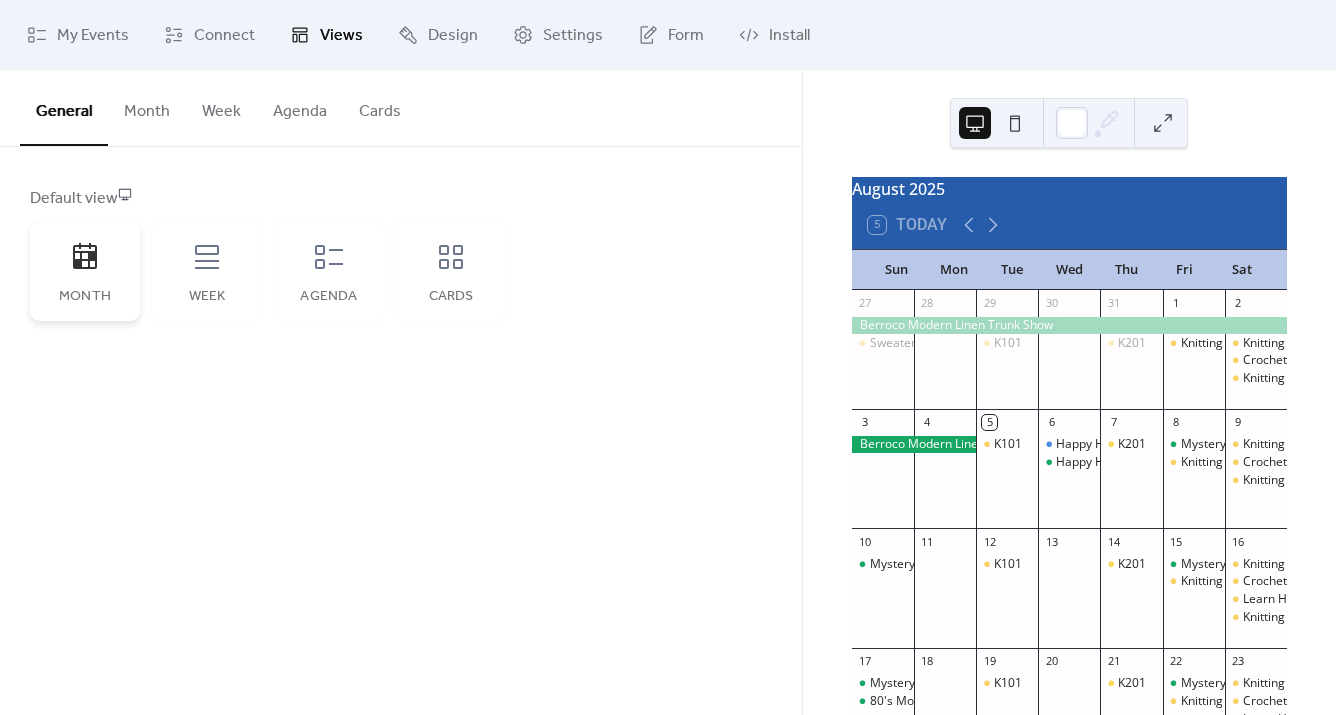 click 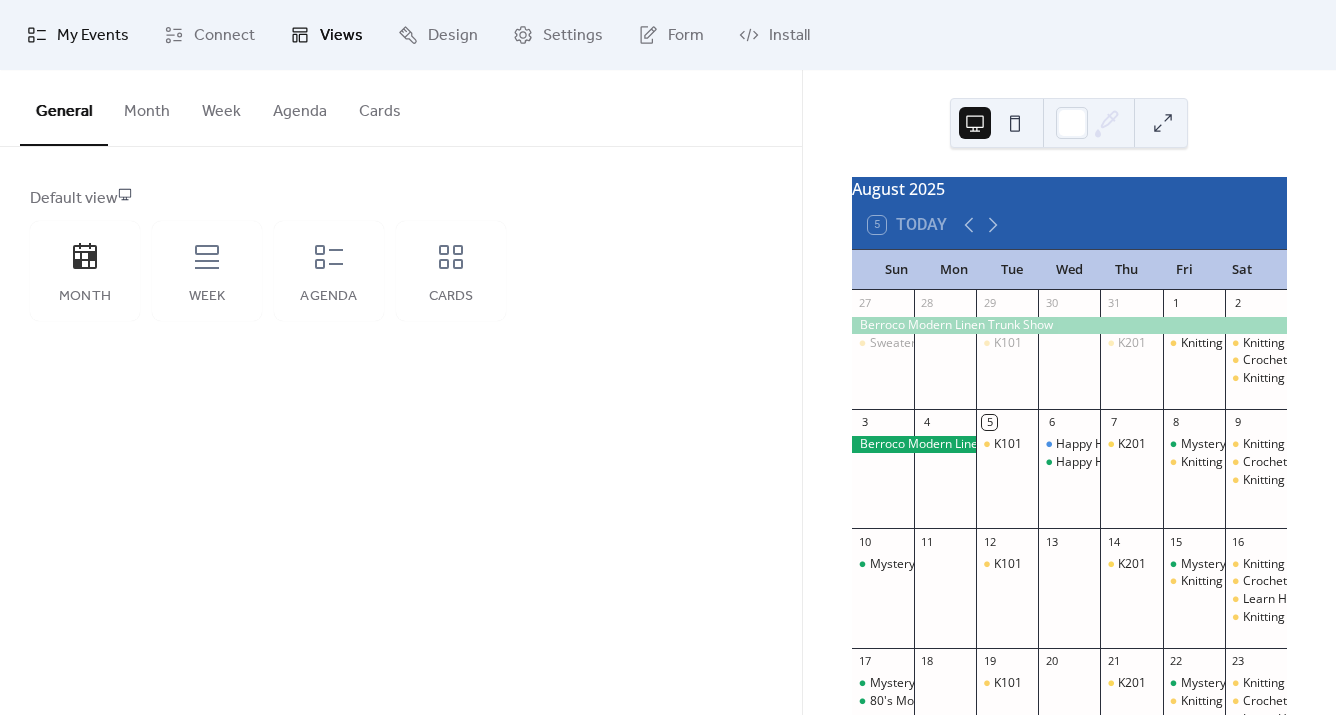 click on "My Events" at bounding box center (93, 36) 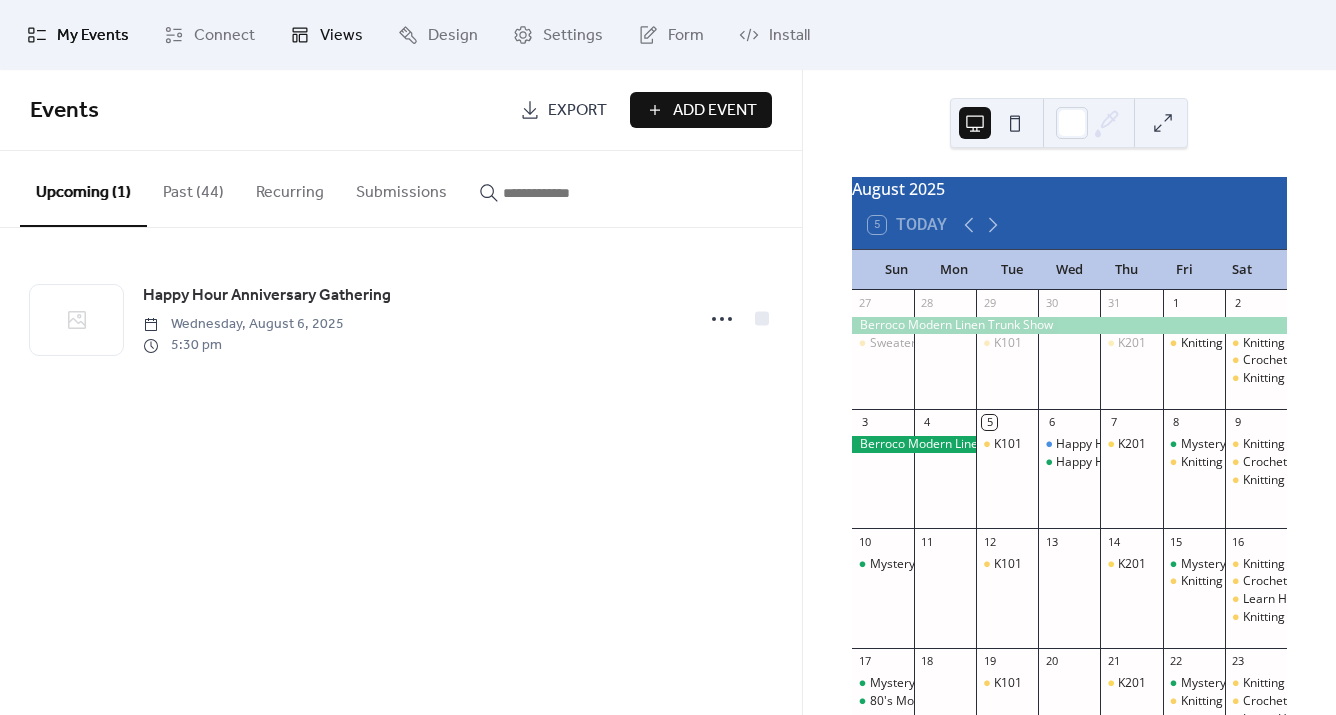 click on "Views" at bounding box center [341, 36] 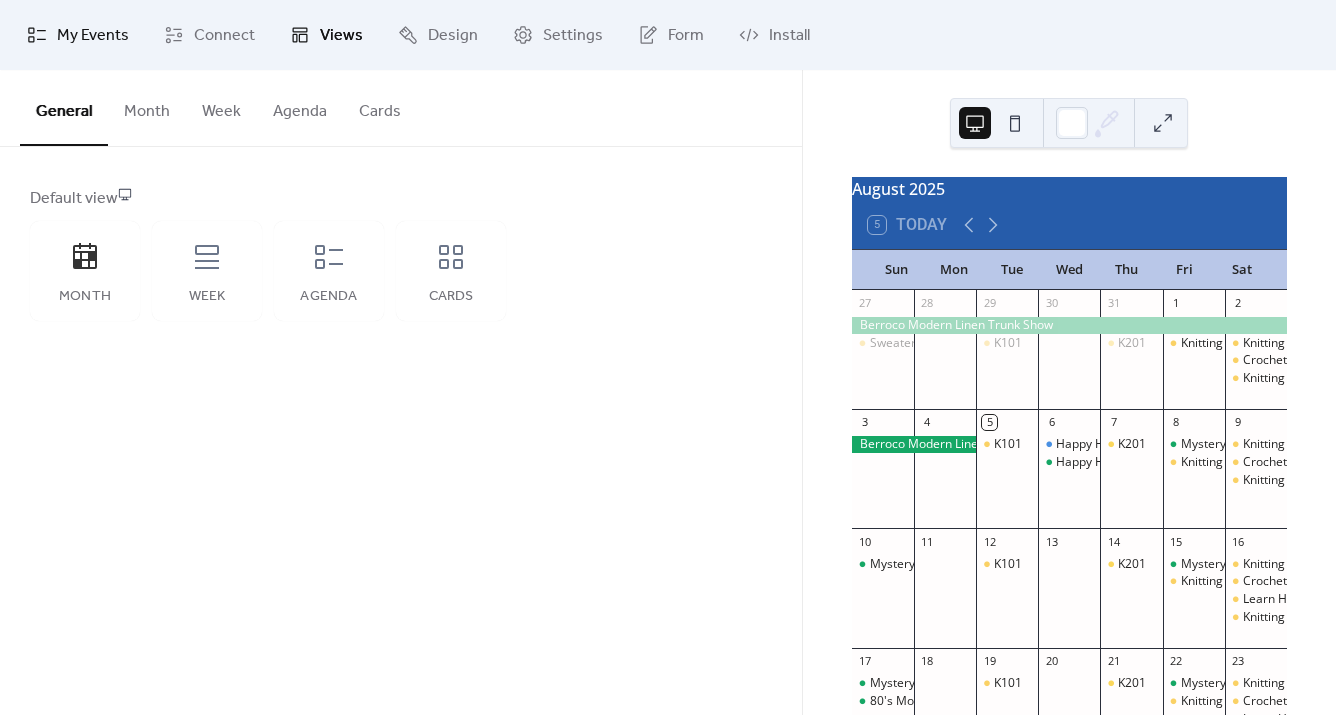 click on "My Events" at bounding box center (93, 36) 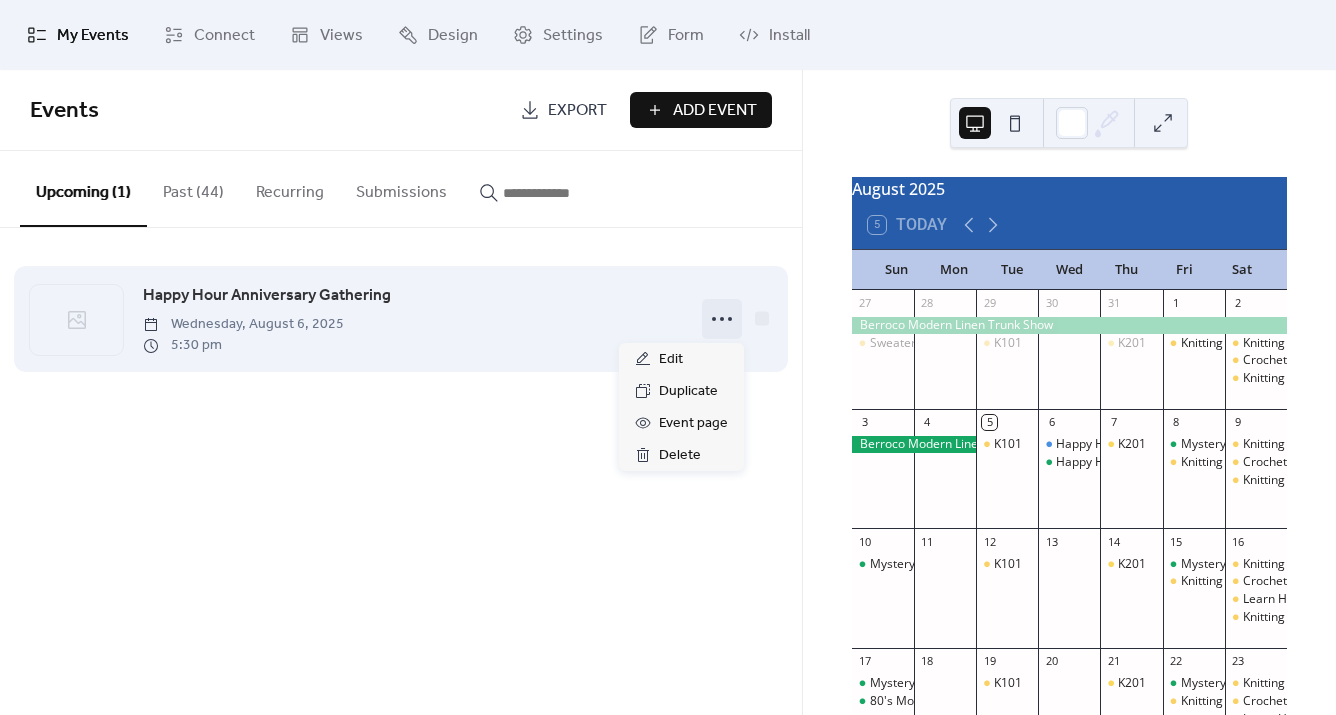 click 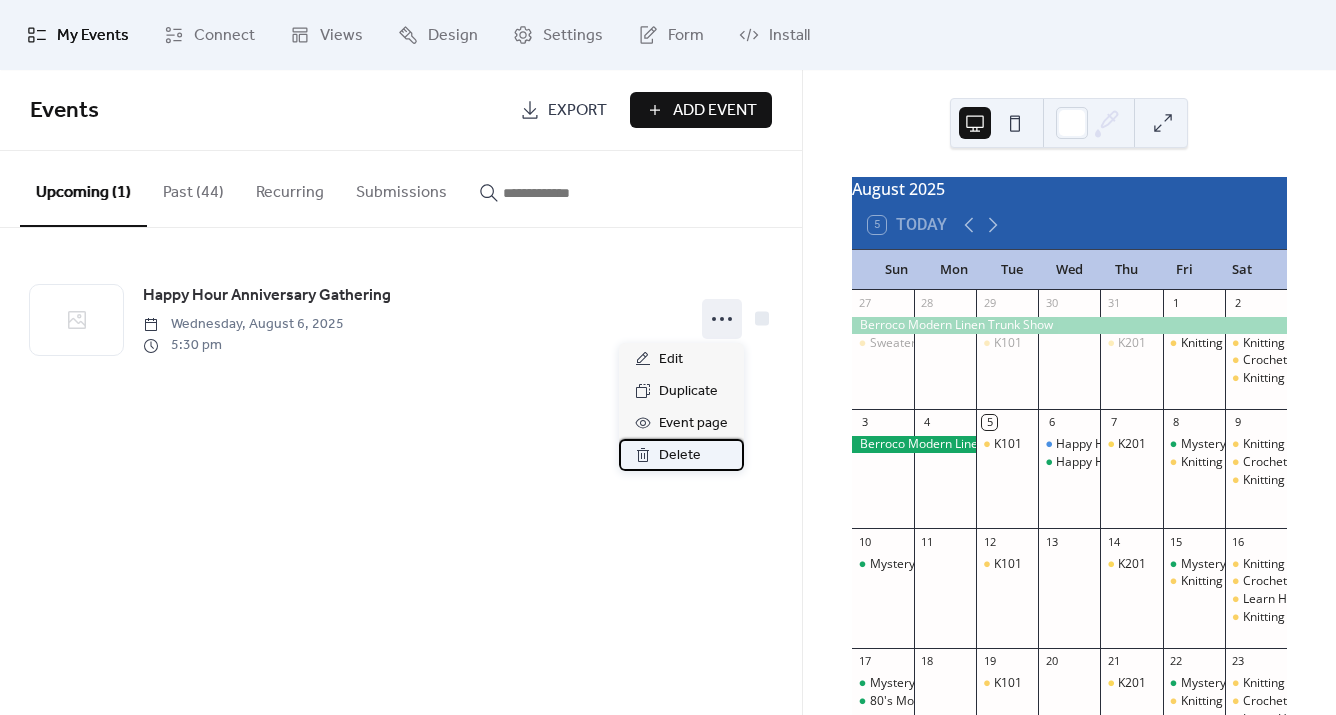 click on "Delete" at bounding box center (680, 456) 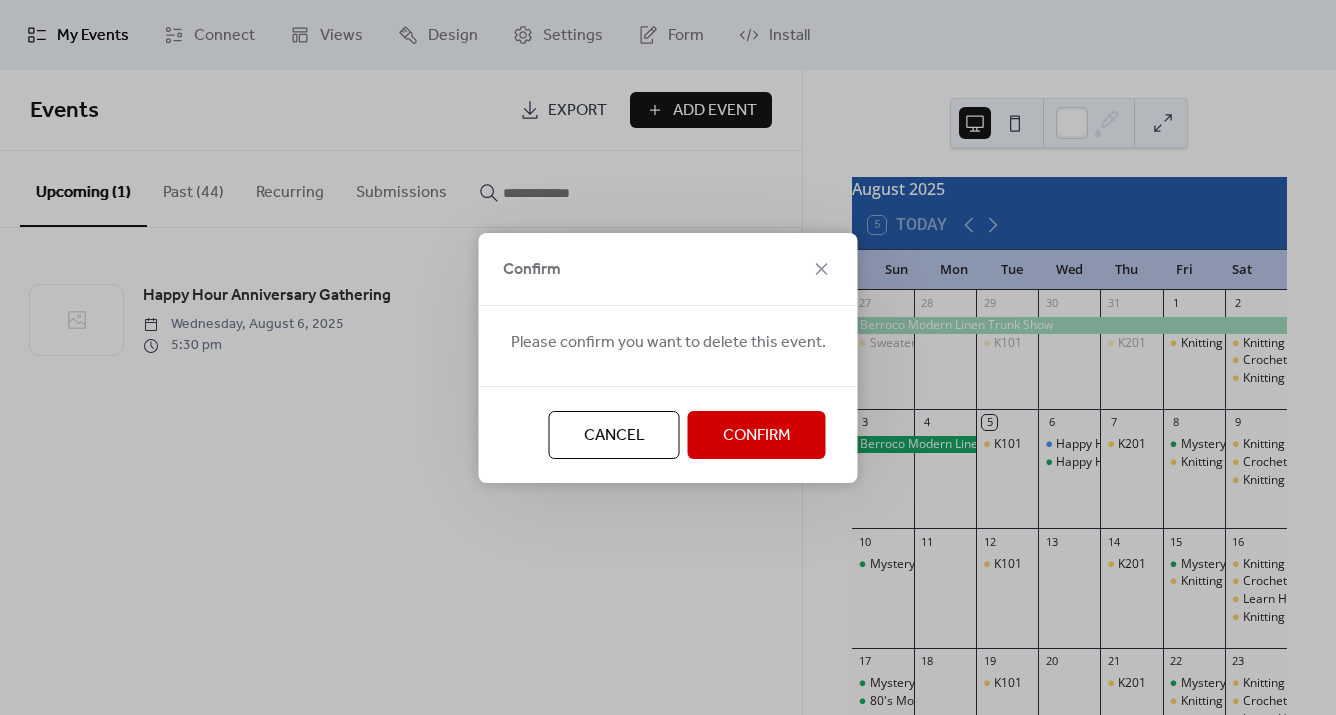 click on "Confirm" at bounding box center (757, 436) 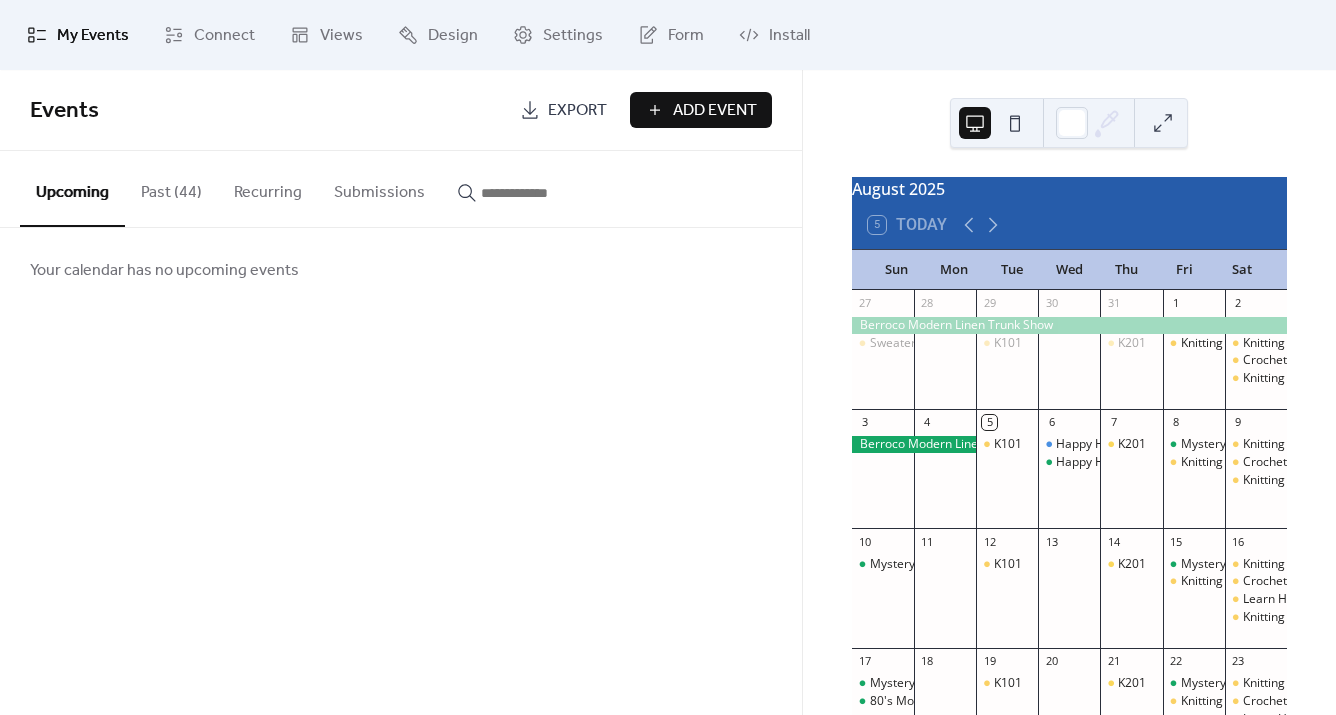 click on "Past (44)" at bounding box center [171, 188] 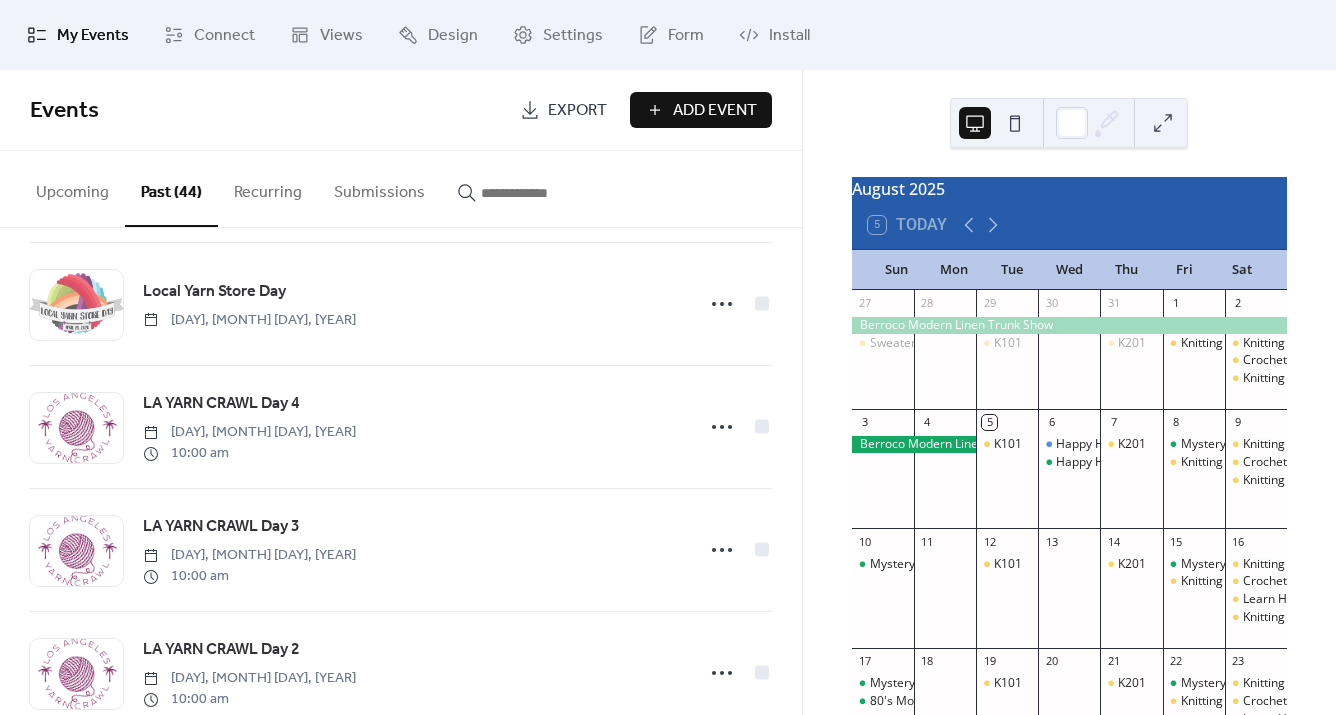 scroll, scrollTop: 0, scrollLeft: 0, axis: both 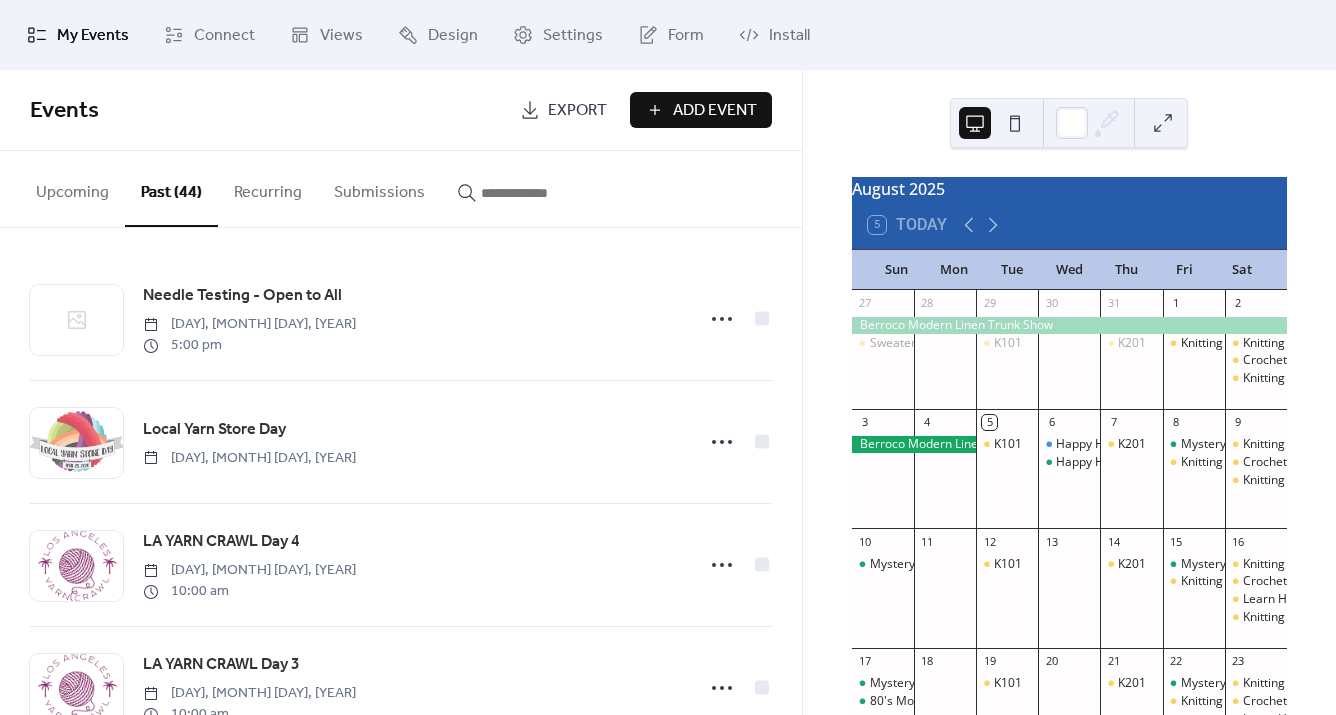 click on "My Events" at bounding box center (93, 36) 